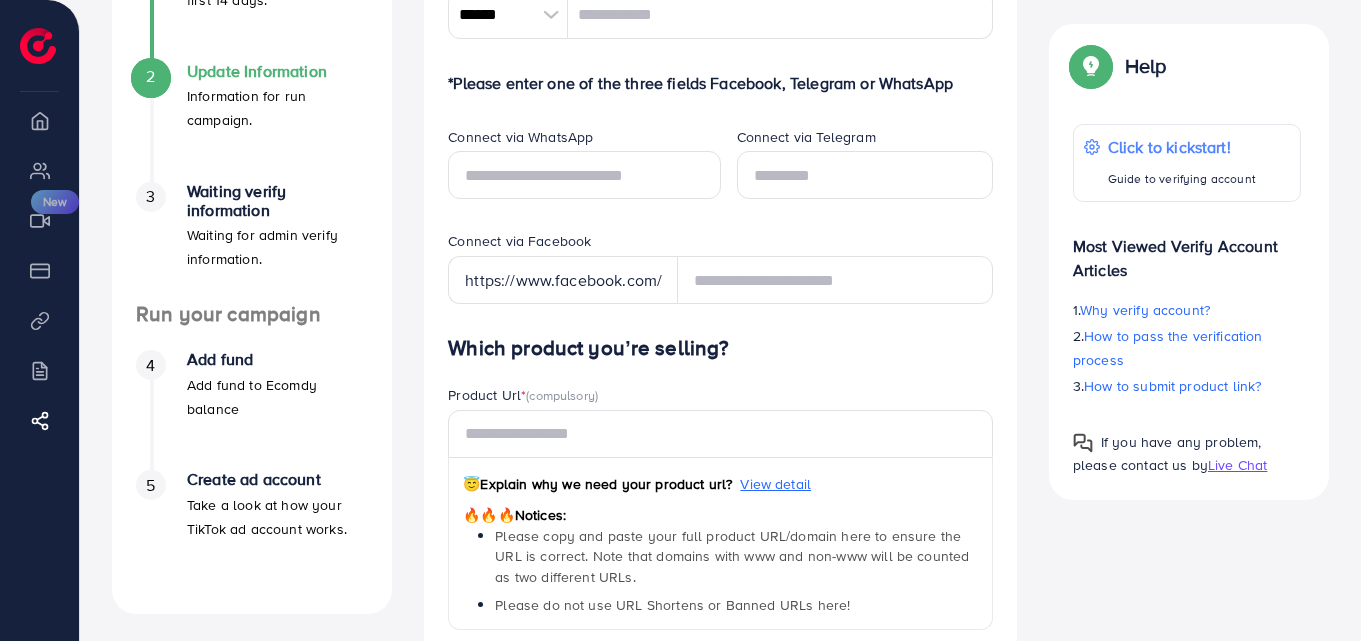 scroll, scrollTop: 300, scrollLeft: 0, axis: vertical 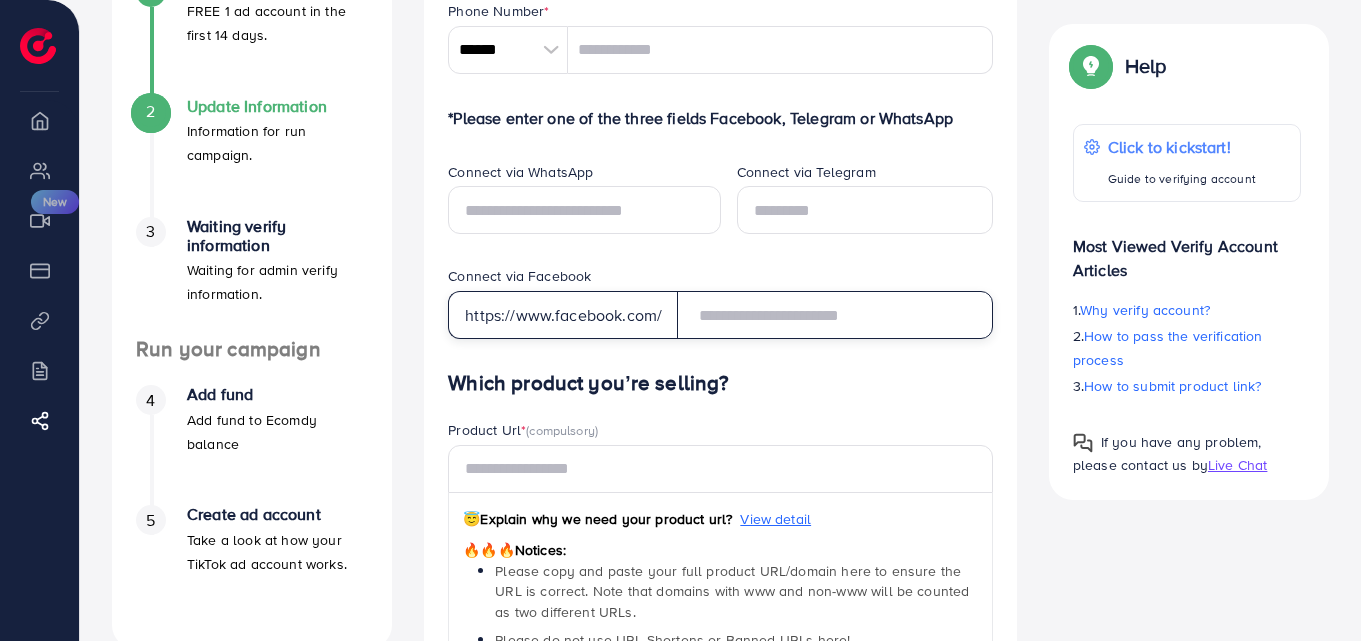 click at bounding box center (835, 315) 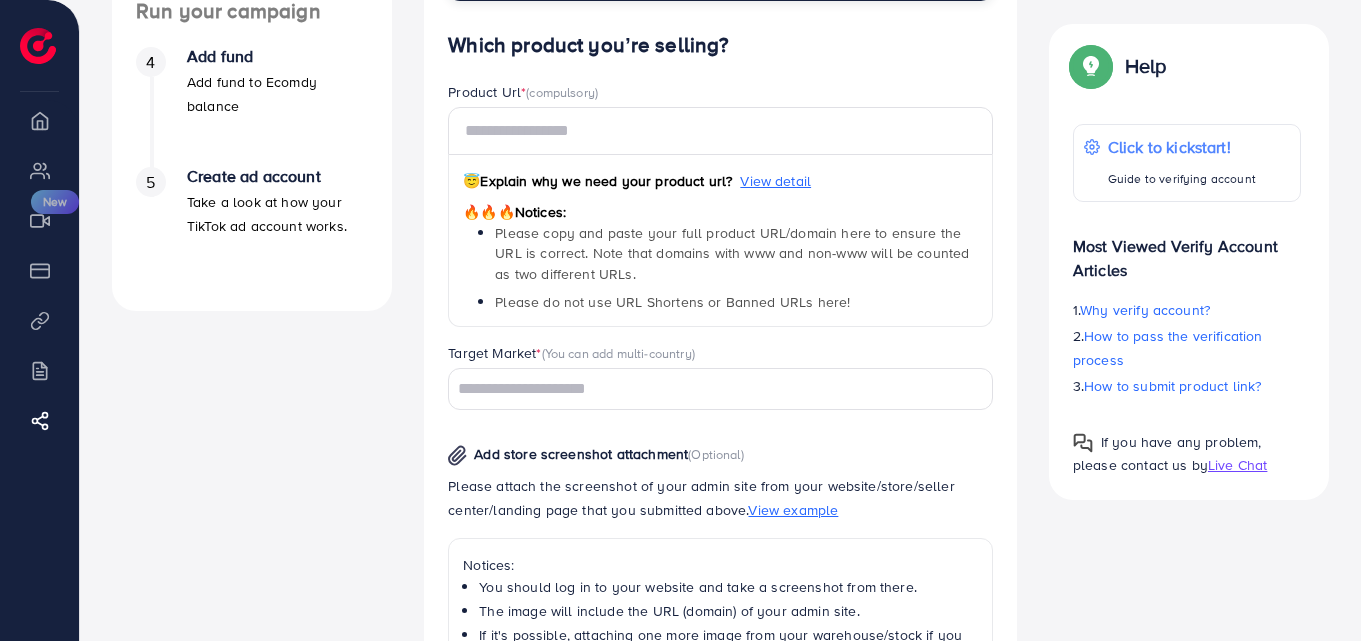 scroll, scrollTop: 538, scrollLeft: 0, axis: vertical 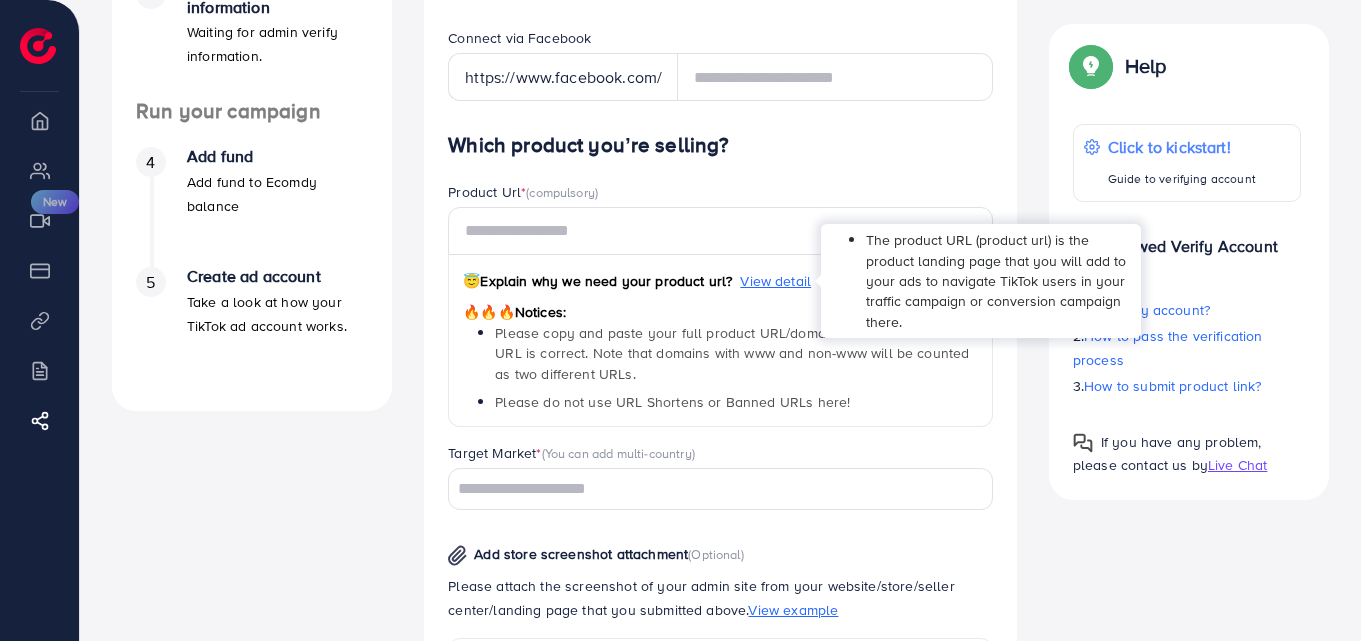 click on "View detail" at bounding box center (775, 281) 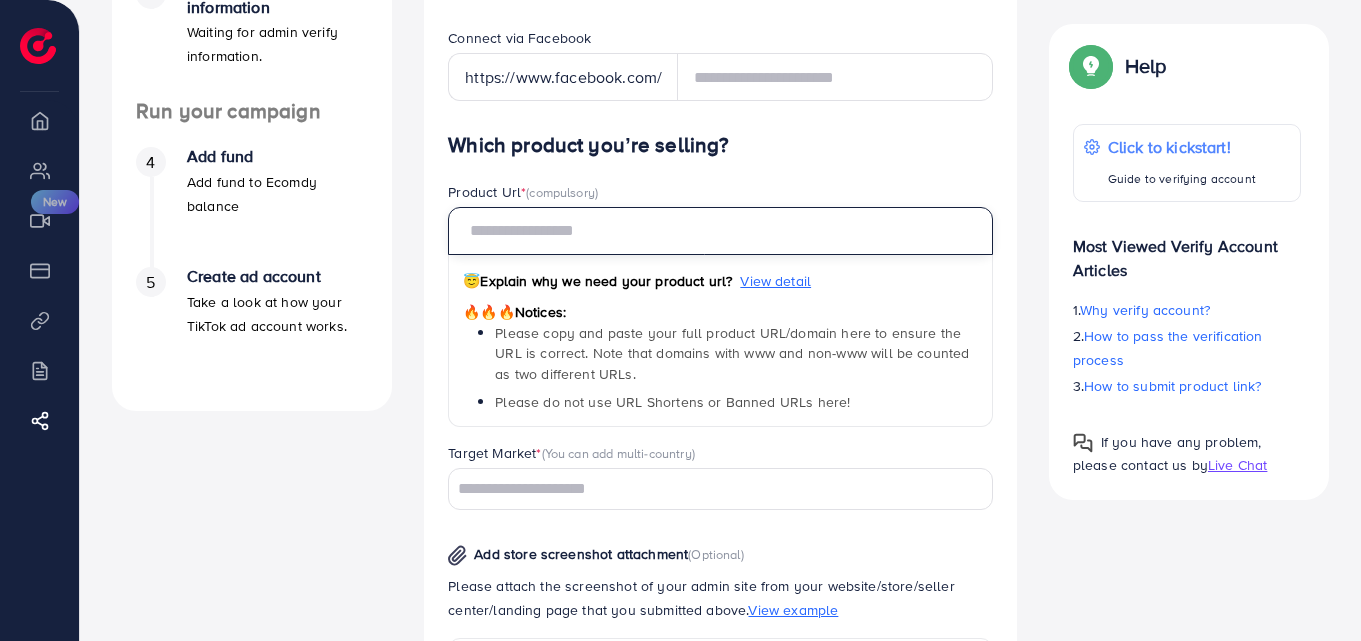click at bounding box center [720, 231] 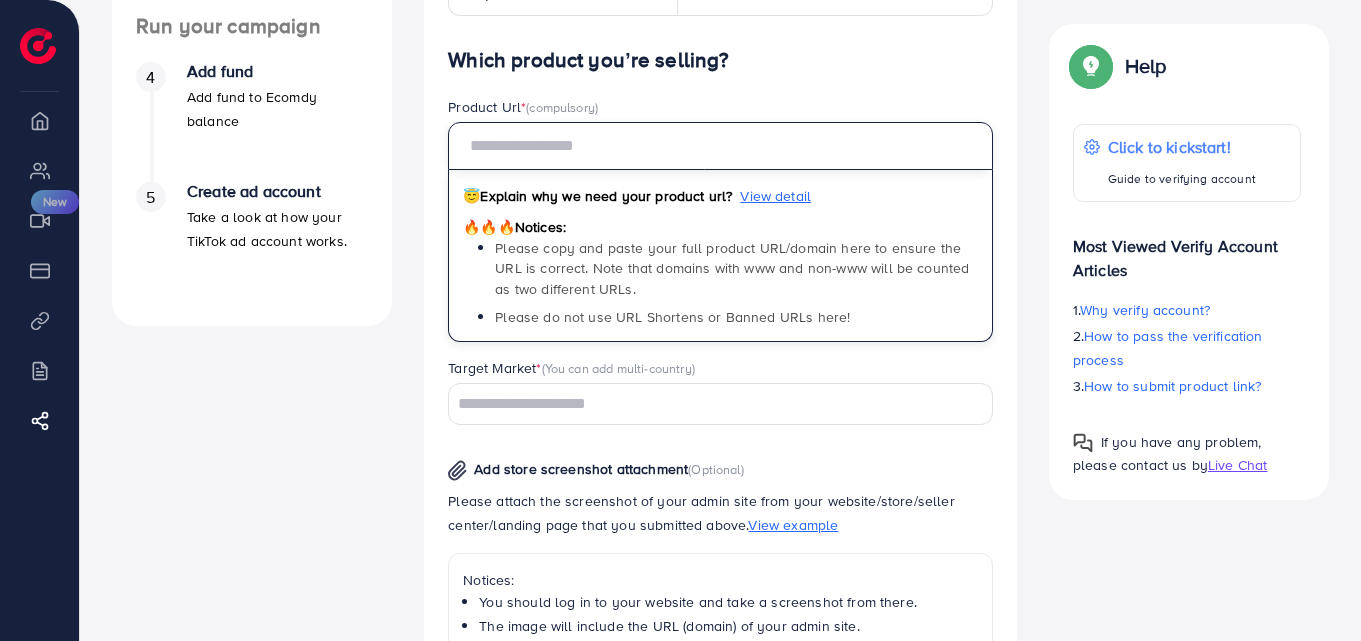 scroll, scrollTop: 738, scrollLeft: 0, axis: vertical 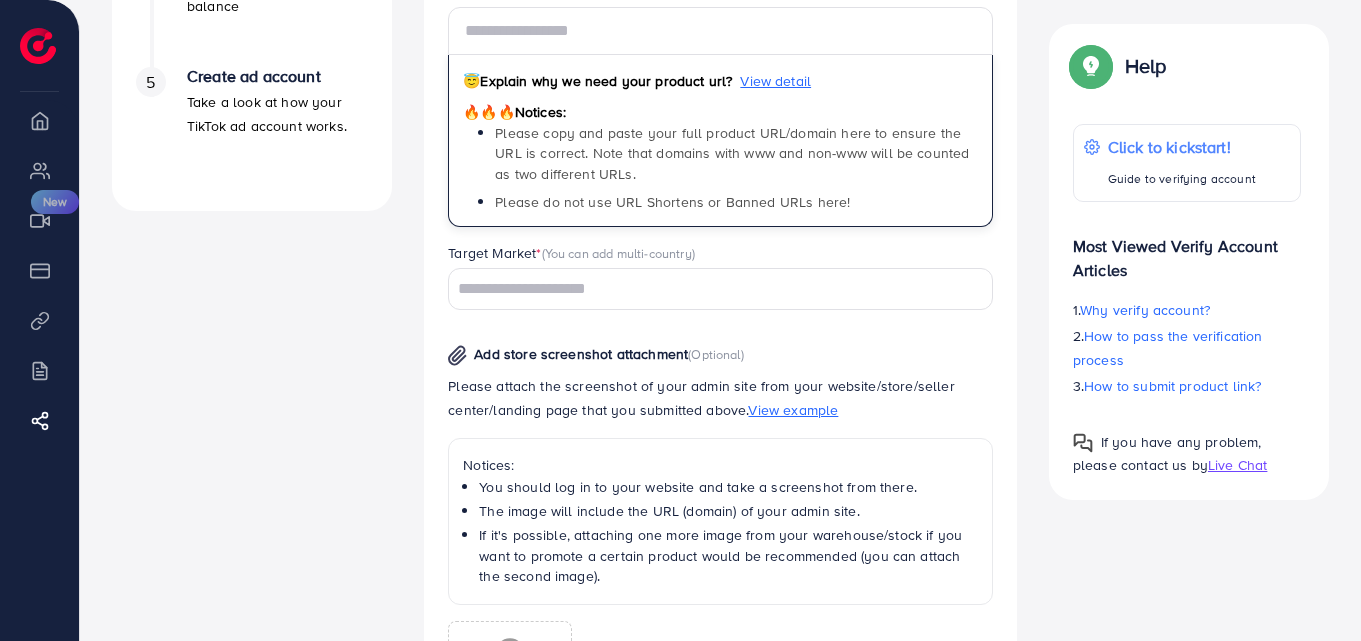 click at bounding box center [709, 289] 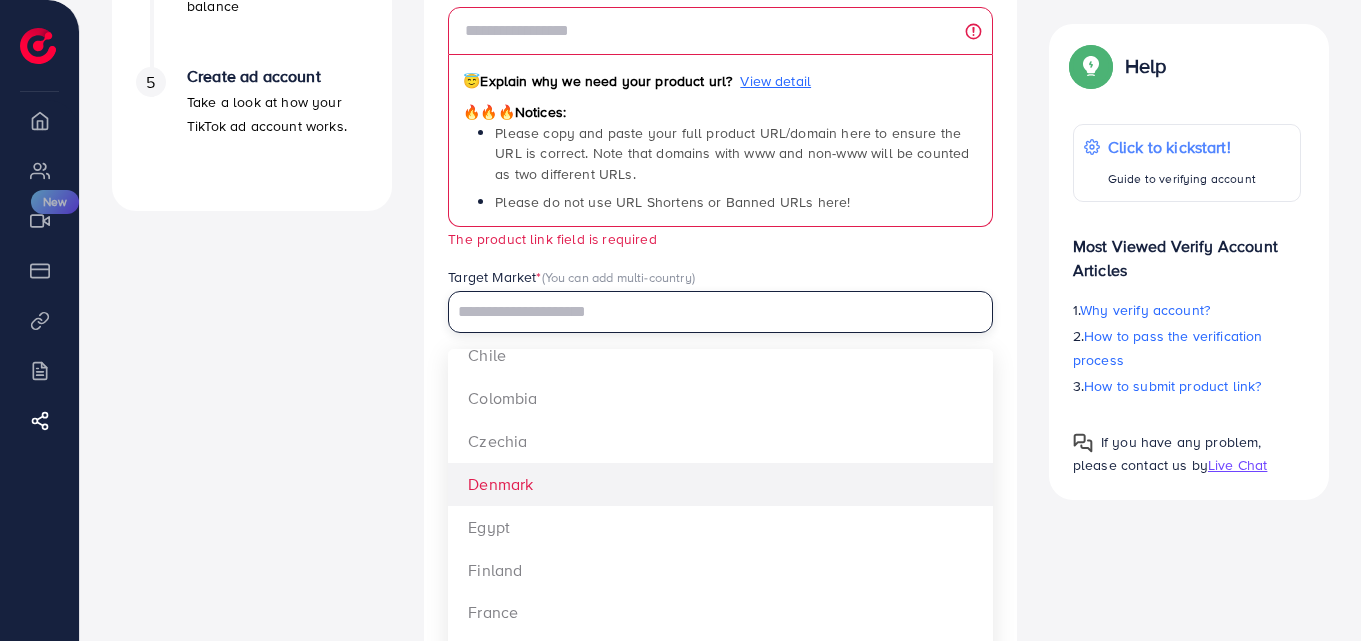 scroll, scrollTop: 386, scrollLeft: 0, axis: vertical 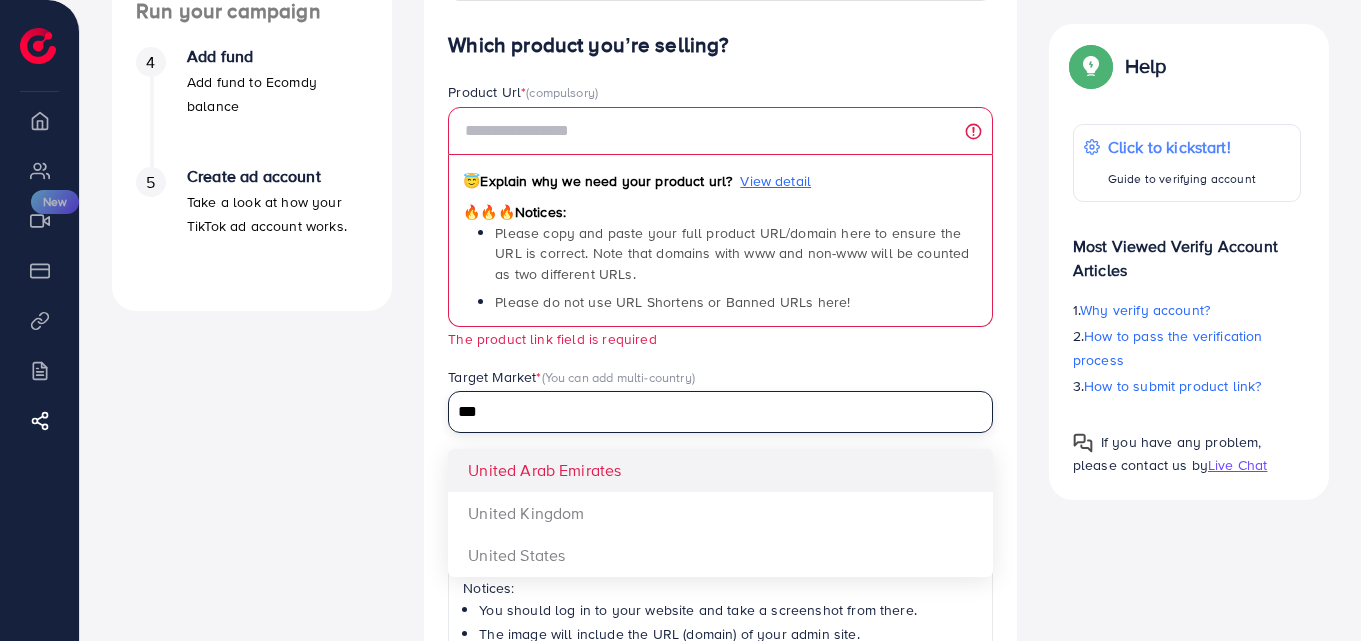 type on "***" 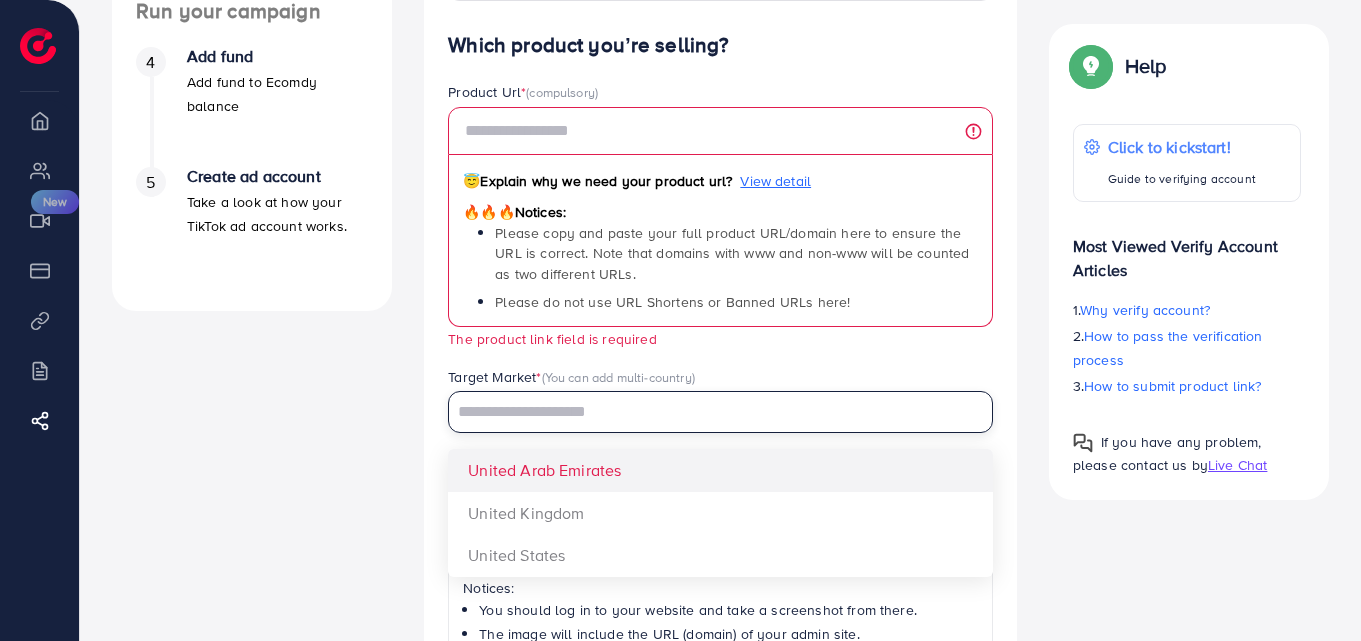 click on "Which product you’re selling?   Product Url  *  (compulsory)  😇  Explain why we need your product url?  View detail  🔥🔥🔥  Notices: Please copy and paste your full product URL/domain here to ensure the URL is correct. Note that domains with www and non-www will be counted as two different URLs. Please do not use URL Shortens or Banned URLs here! The product link field is required  Target Market  *  (You can add multi-country)            Loading...
United Arab Emirates
United Kingdom
United States
Add store screenshot attachment  (Optional)   Please attach the screenshot of your admin site from your website/store/seller center/landing page that you submitted above.  View example  Notices:   You should log in to your website and take a screenshot from there.   The image will include the URL (domain) of your admin site.   Format: JPG, PNG, JPEG   Maximum size: 5MB  🔥" at bounding box center (720, 502) 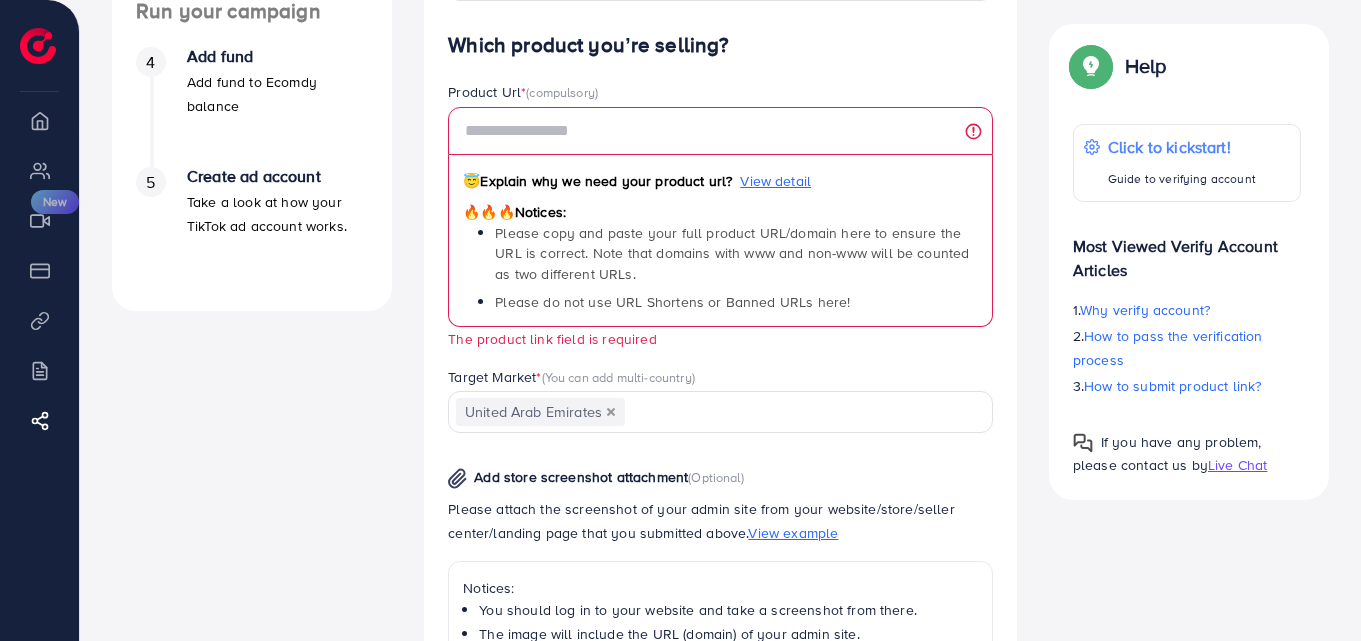 click at bounding box center (797, 412) 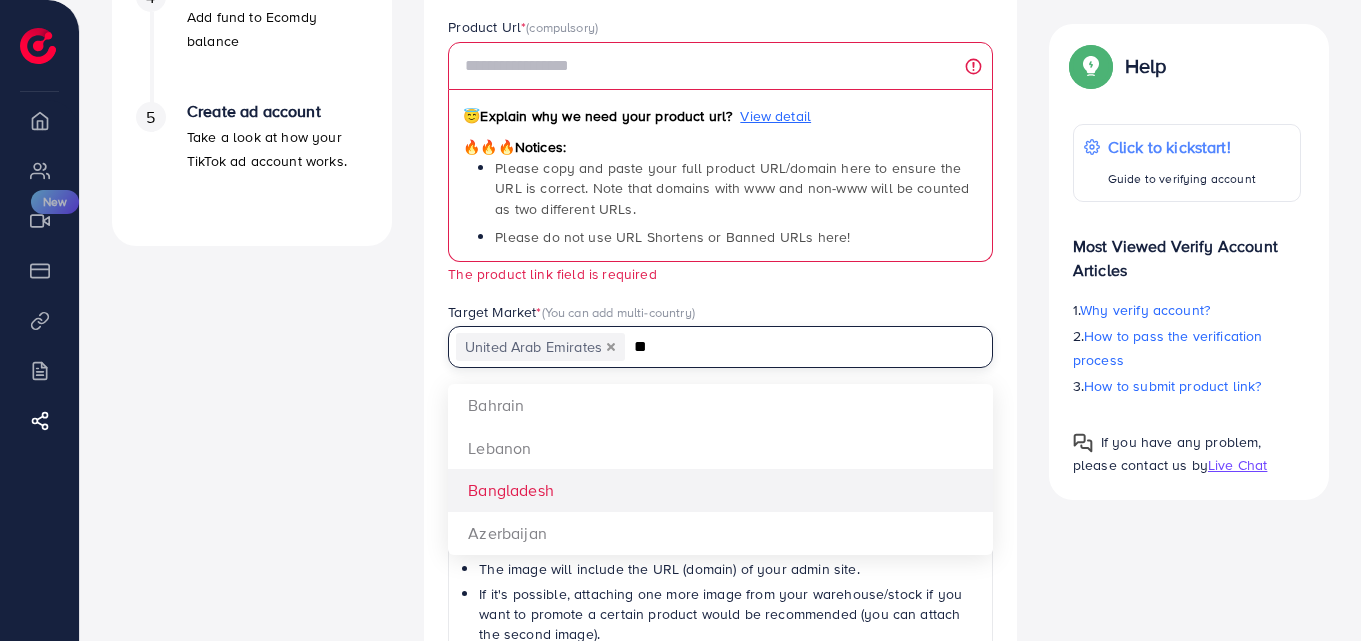 scroll, scrollTop: 738, scrollLeft: 0, axis: vertical 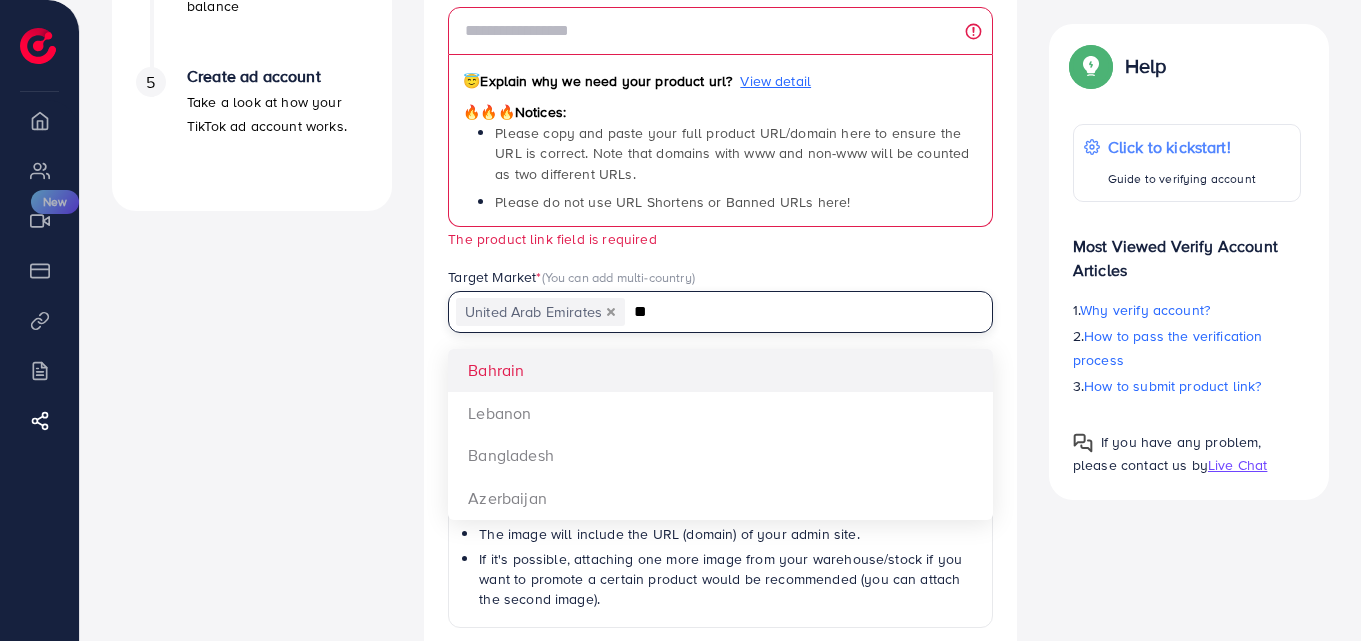 type on "**" 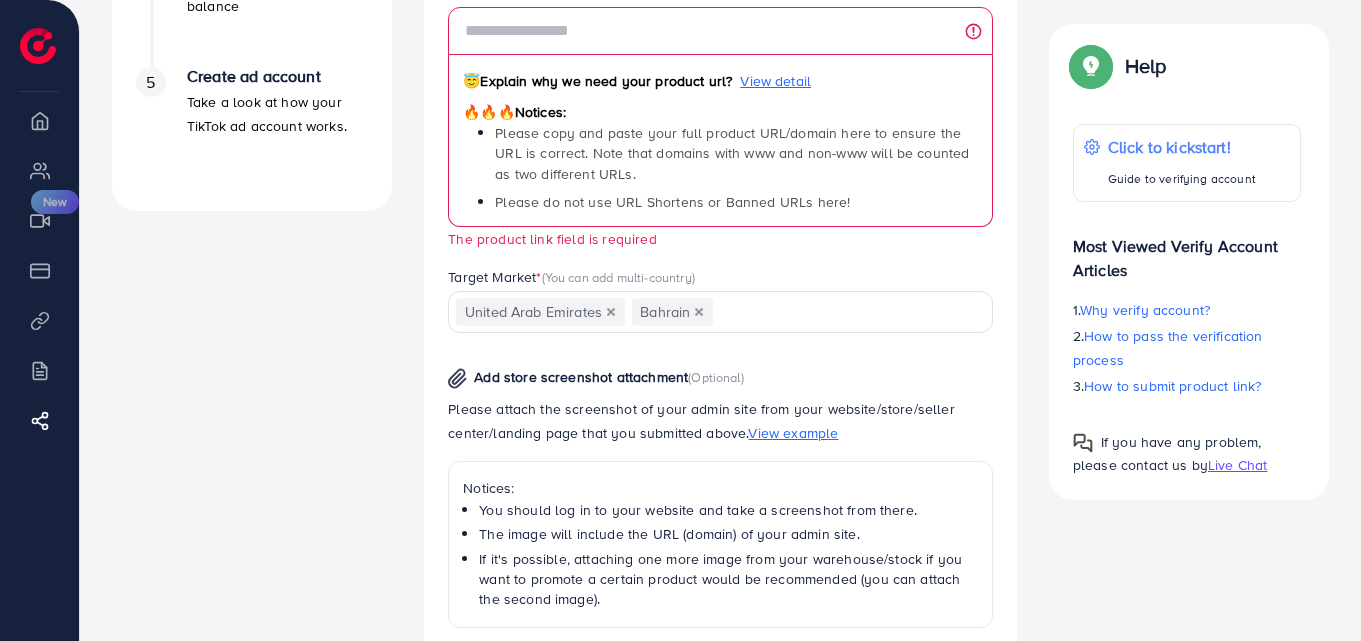 click on "Which product you’re selling?   Product Url  *  (compulsory)  😇  Explain why we need your product url?  View detail  🔥🔥🔥  Notices: Please copy and paste your full product URL/domain here to ensure the URL is correct. Note that domains with www and non-www will be counted as two different URLs. Please do not use URL Shortens or Banned URLs here! The product link field is required  Target Market  *  (You can add multi-country)
United Arab Emirates
Bahrain
Loading...
Bahrain
Lebanon
Bangladesh
Azerbaijan
Add store screenshot attachment  (Optional)   Please attach the screenshot of your admin site from your website/store/seller center/landing page that you submitted above.  View example  Notices:   You should log in to your website and take a screenshot from there.   The image will include the URL (domain) of your admin site.   Maximum size: 5MB" at bounding box center (720, 402) 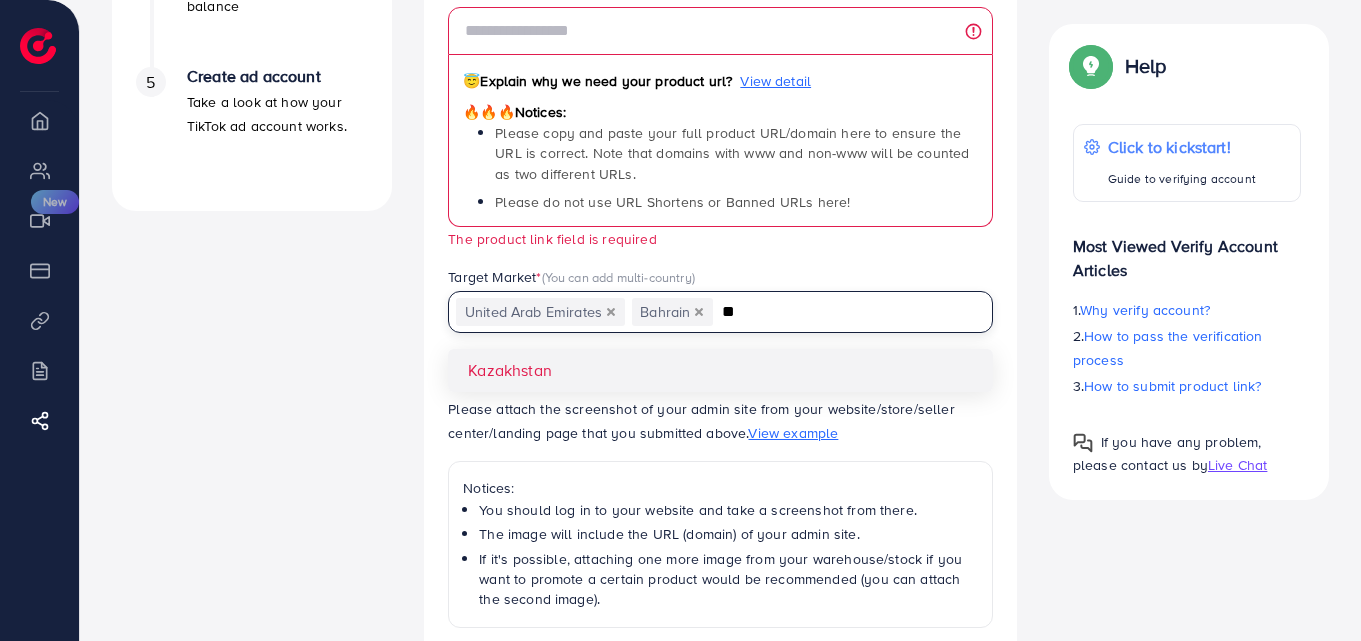 type on "*" 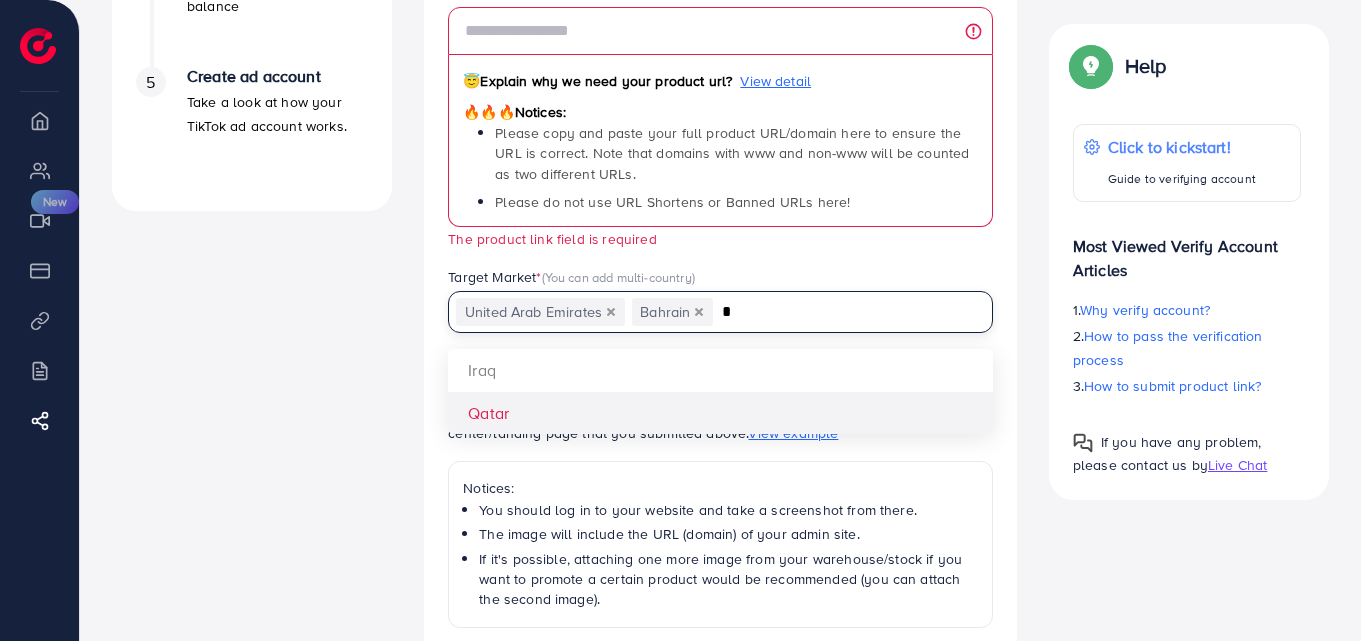 type on "*" 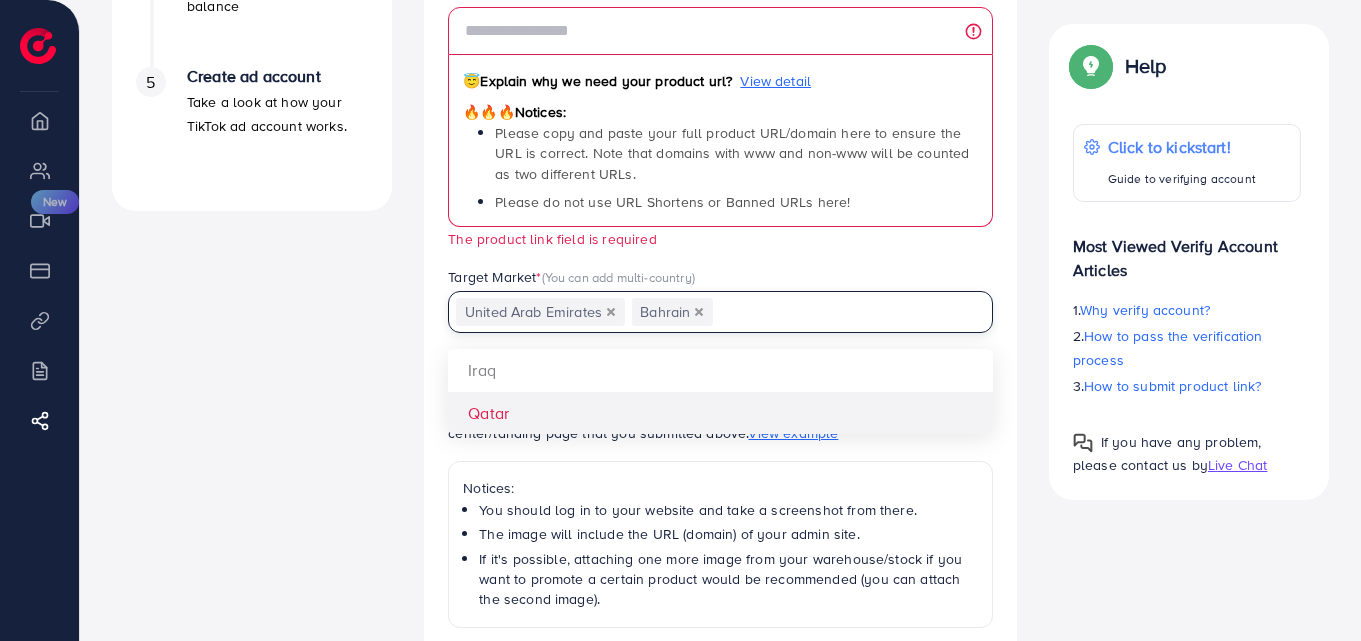 click on "Which product you’re selling?   Product Url  *  (compulsory)  😇  Explain why we need your product url?  View detail  🔥🔥🔥  Notices: Please copy and paste your full product URL/domain here to ensure the URL is correct. Note that domains with www and non-www will be counted as two different URLs. Please do not use URL Shortens or Banned URLs here! The product link field is required  Target Market  *  (You can add multi-country)
United Arab Emirates
Bahrain
Loading...
Iraq
Qatar
Add store screenshot attachment  (Optional)   Please attach the screenshot of your admin site from your website/store/seller center/landing page that you submitted above.  View example  Notices:   You should log in to your website and take a screenshot from there.   The image will include the URL (domain) of your admin site.   Format: JPG, PNG, JPEG   Maximum size: 5MB  🔥" at bounding box center [720, 402] 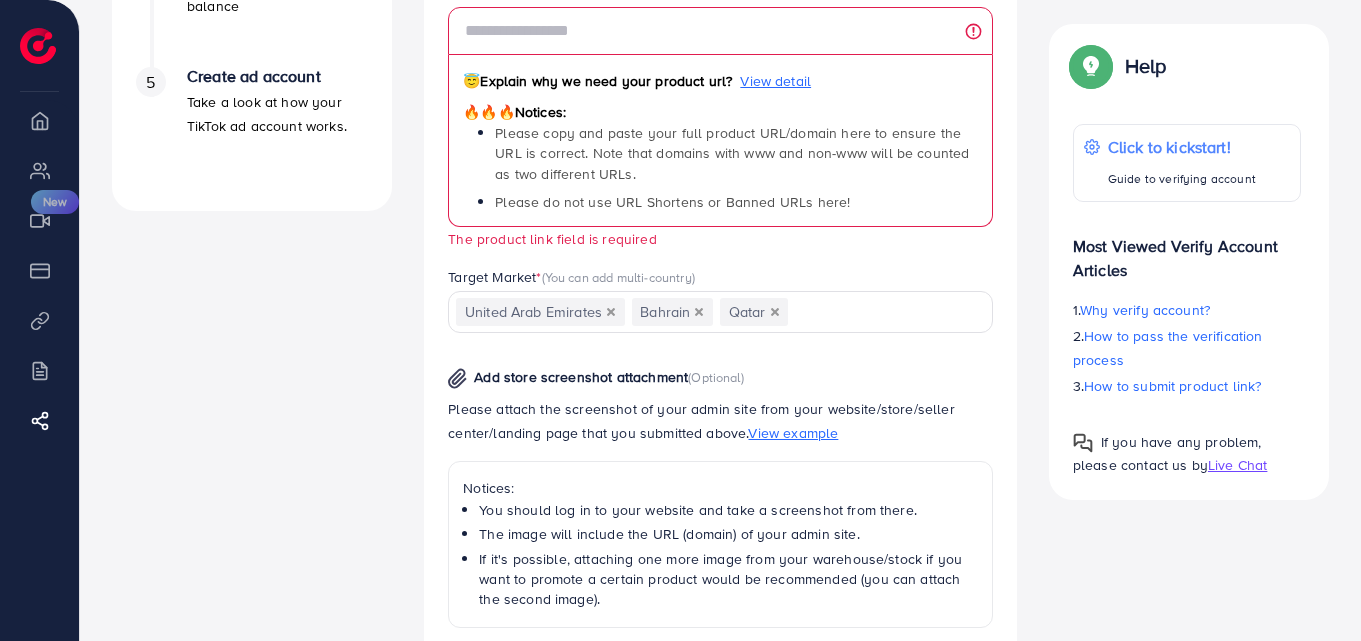 click at bounding box center (878, 312) 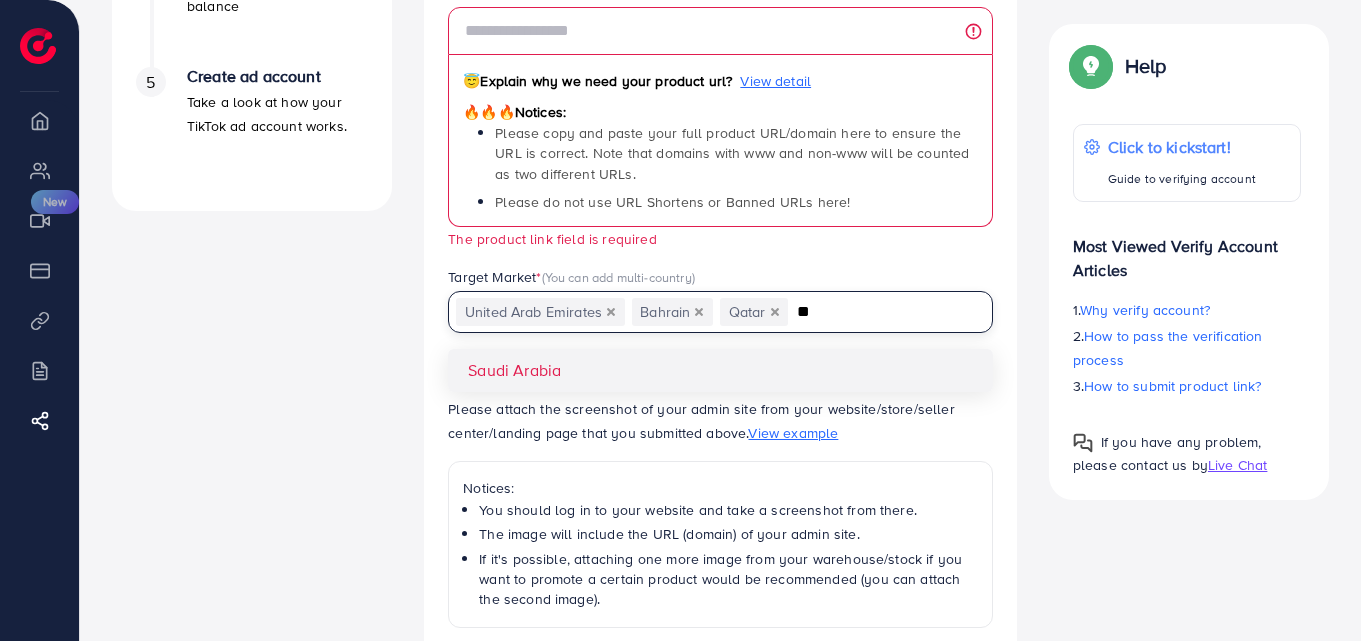 type on "**" 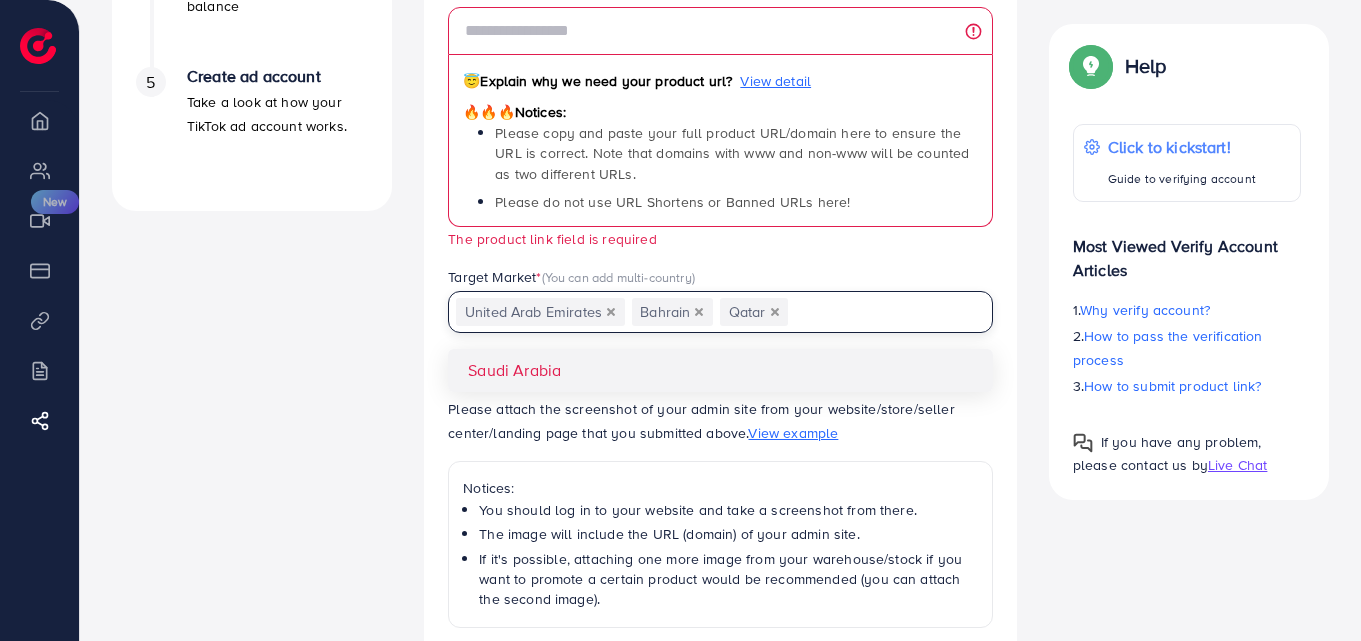 click on "Which product you’re selling?   Product Url  *  (compulsory)  😇  Explain why we need your product url?  View detail  🔥🔥🔥  Notices: Please copy and paste your full product URL/domain here to ensure the URL is correct. Note that domains with www and non-www will be counted as two different URLs. Please do not use URL Shortens or Banned URLs here! The product link field is required  Target Market  *  (You can add multi-country)
United Arab Emirates
Bahrain
Qatar
Loading...
Saudi Arabia
Add store screenshot attachment  (Optional)   Please attach the screenshot of your admin site from your website/store/seller center/landing page that you submitted above.  View example  Notices:   You should log in to your website and take a screenshot from there.   The image will include the URL (domain) of your admin site.   Format: JPG, PNG, JPEG   Maximum size: 5MB  🔥" at bounding box center [720, 402] 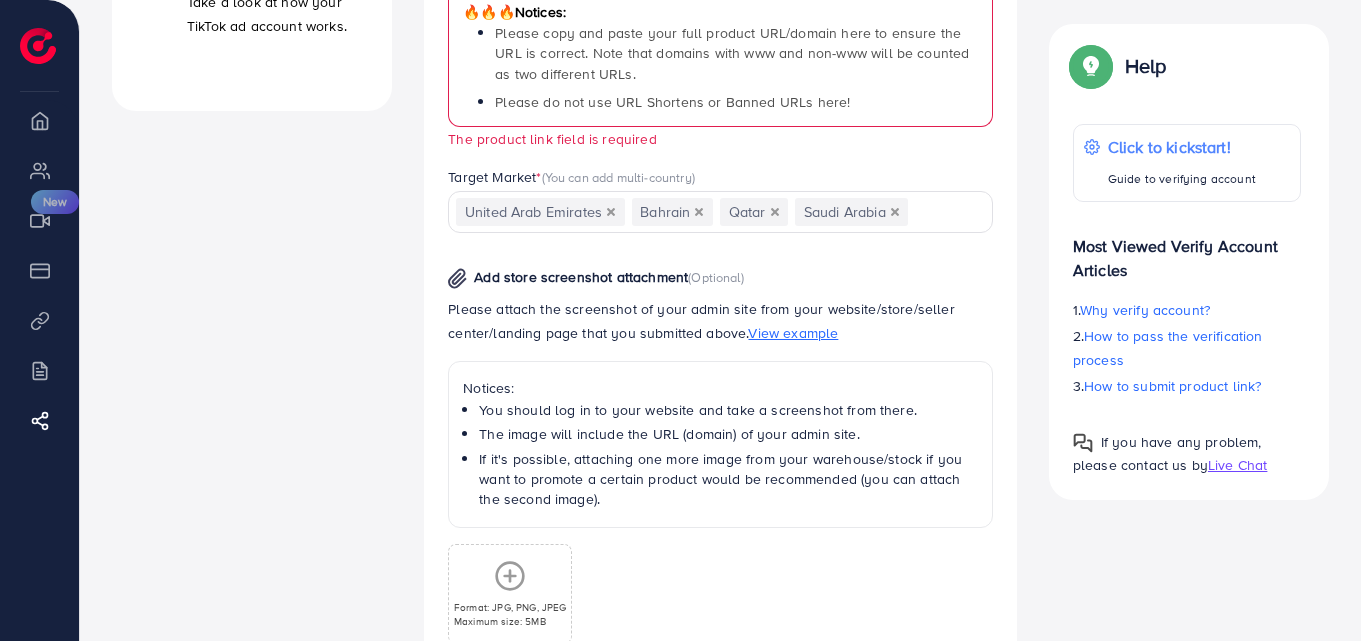 scroll, scrollTop: 938, scrollLeft: 0, axis: vertical 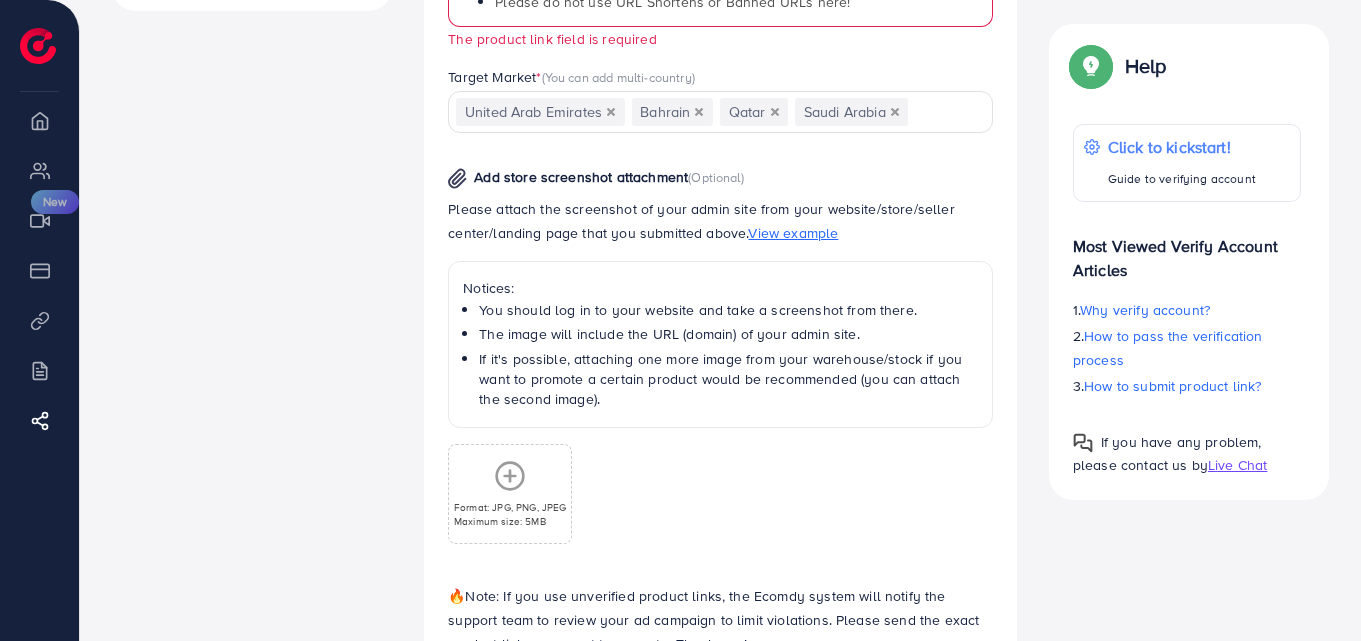 click 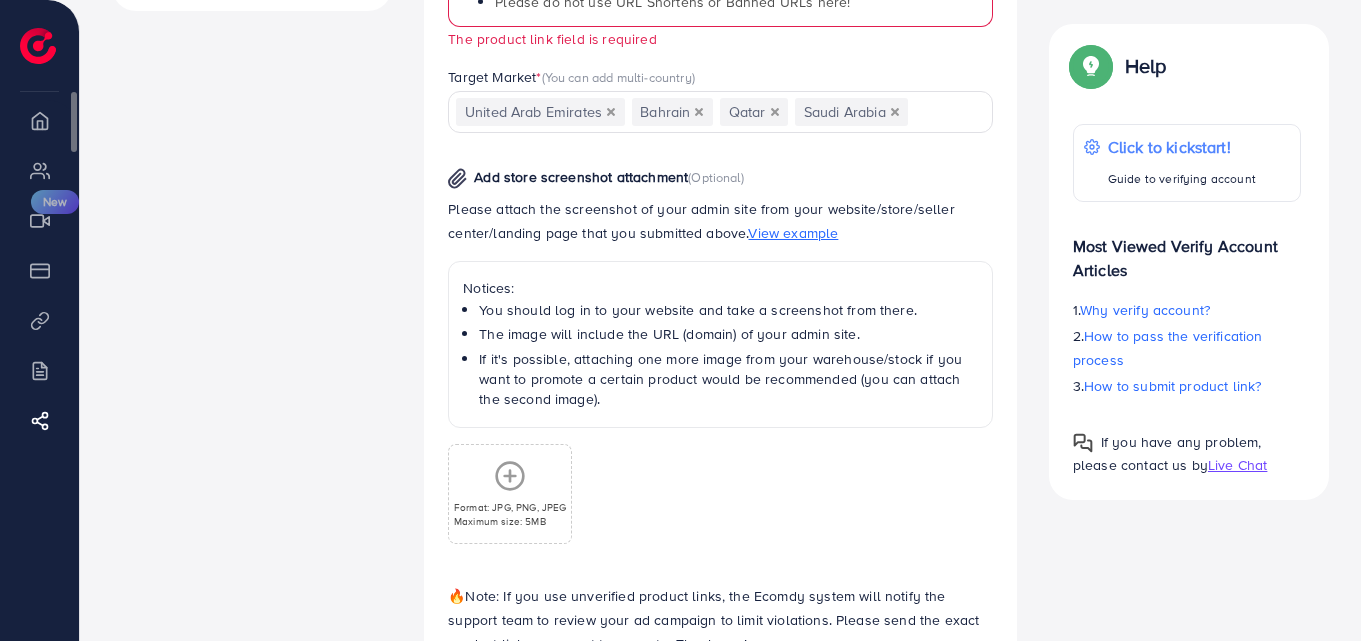 click on "Overview" at bounding box center (39, 120) 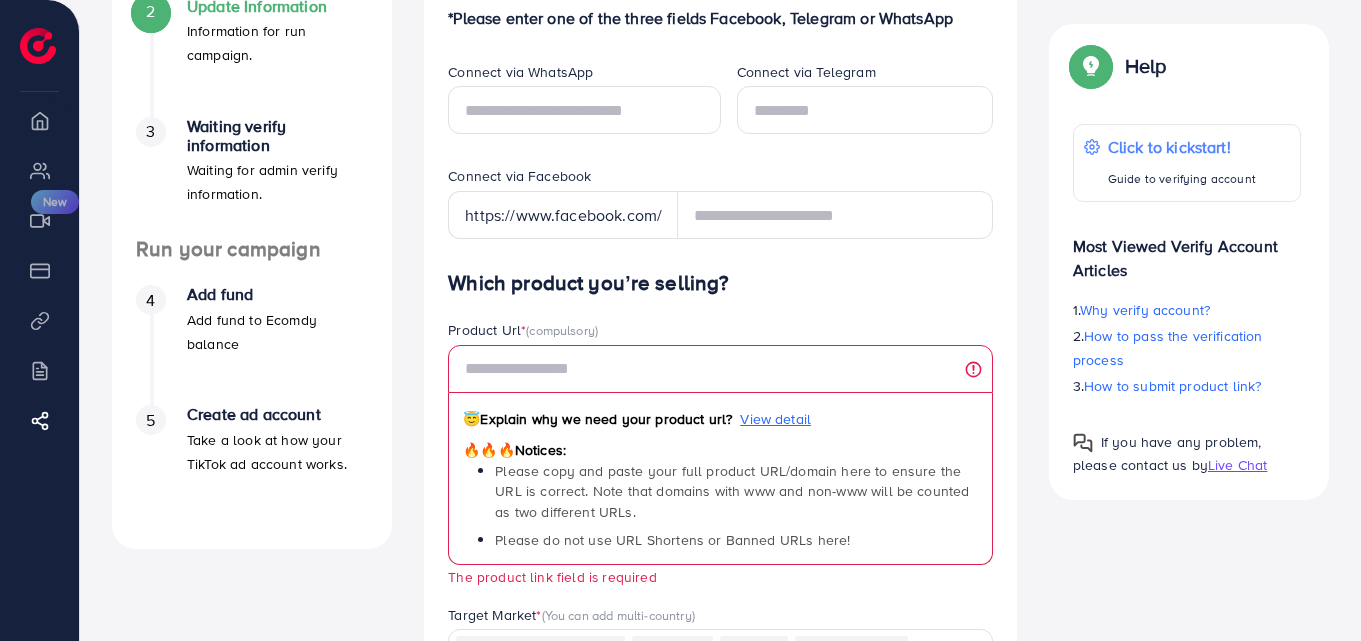 scroll, scrollTop: 0, scrollLeft: 0, axis: both 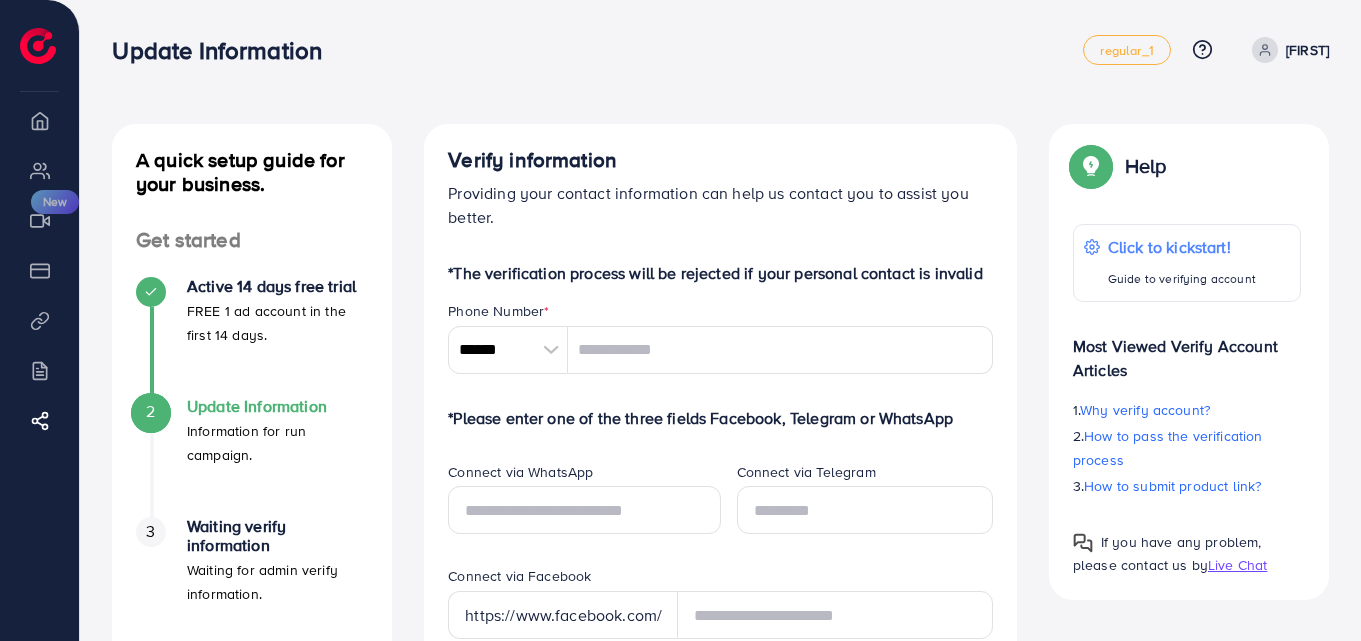 click at bounding box center [38, 46] 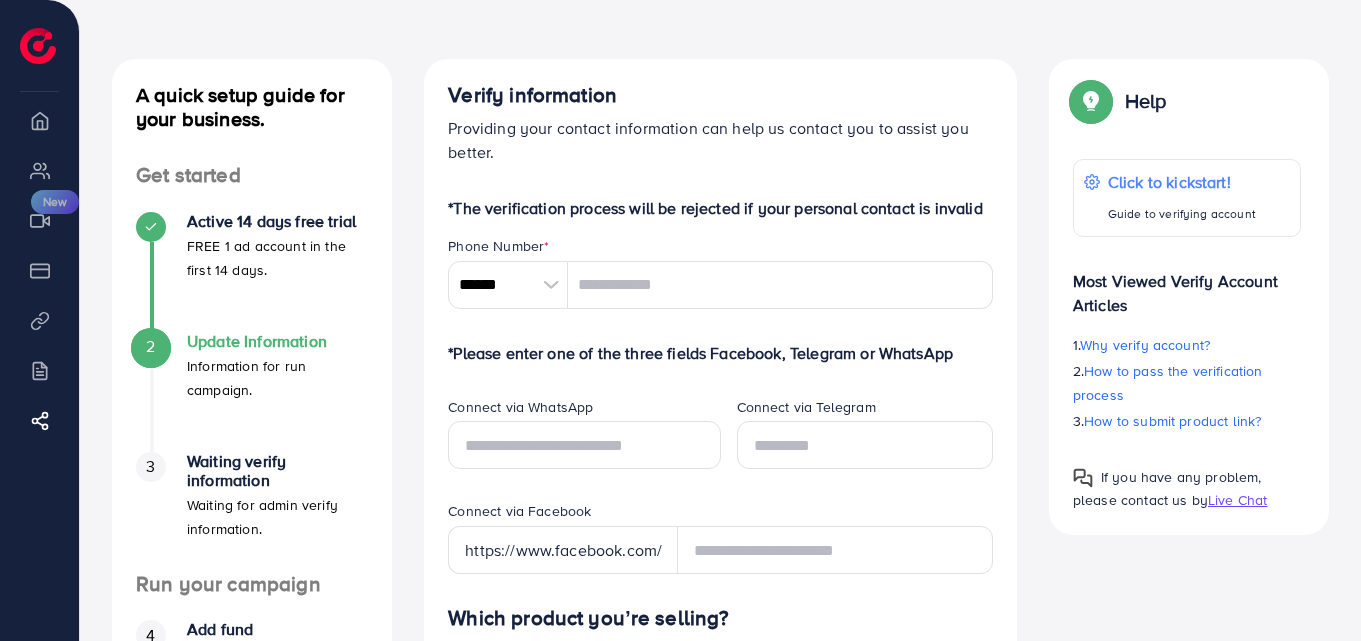 scroll, scrollTop: 100, scrollLeft: 0, axis: vertical 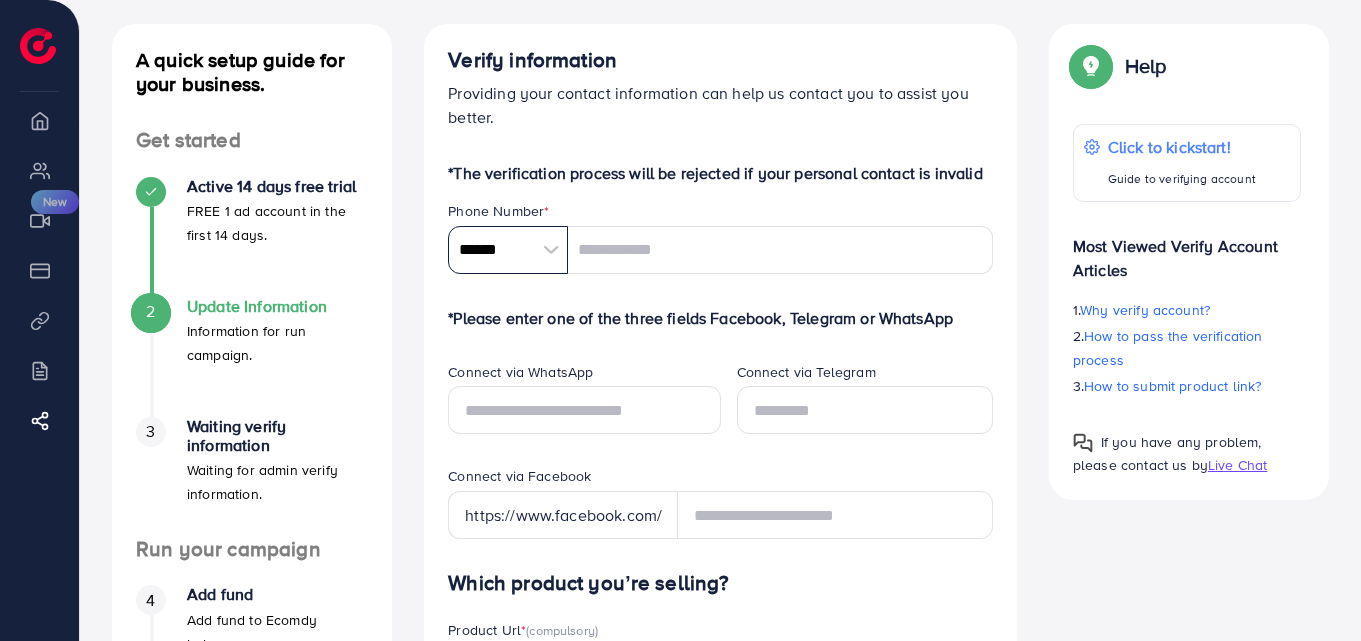 click on "******" at bounding box center [508, 250] 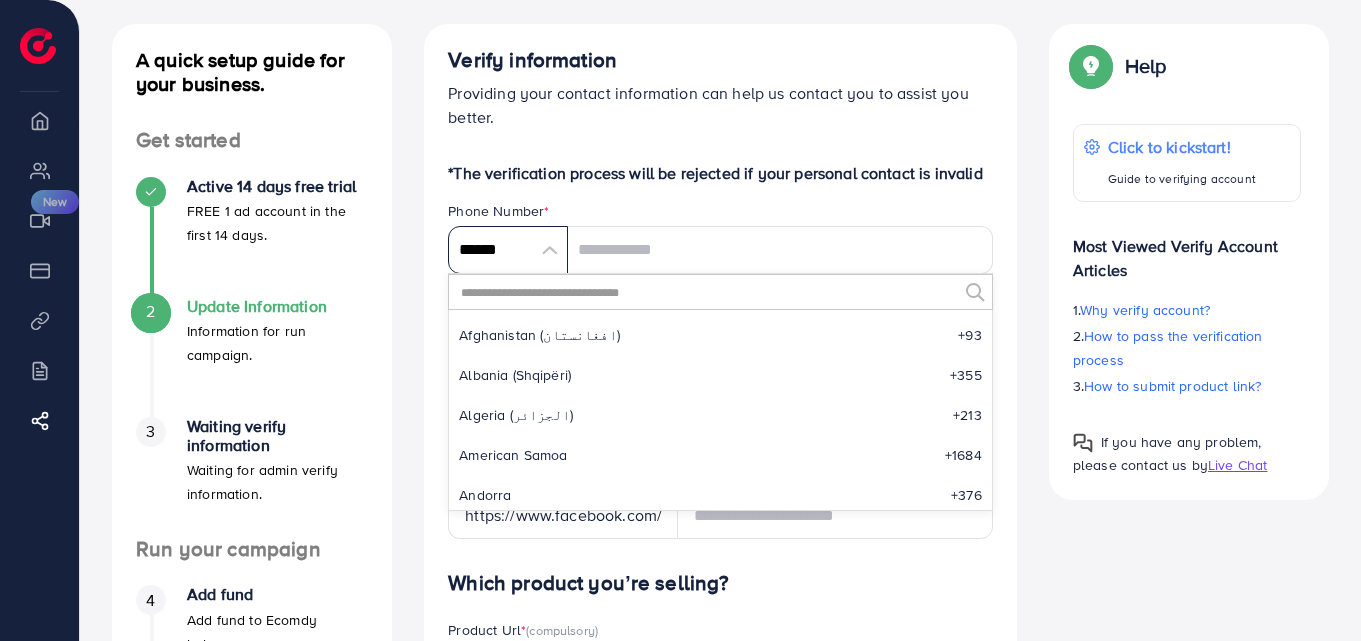 scroll, scrollTop: 9285, scrollLeft: 0, axis: vertical 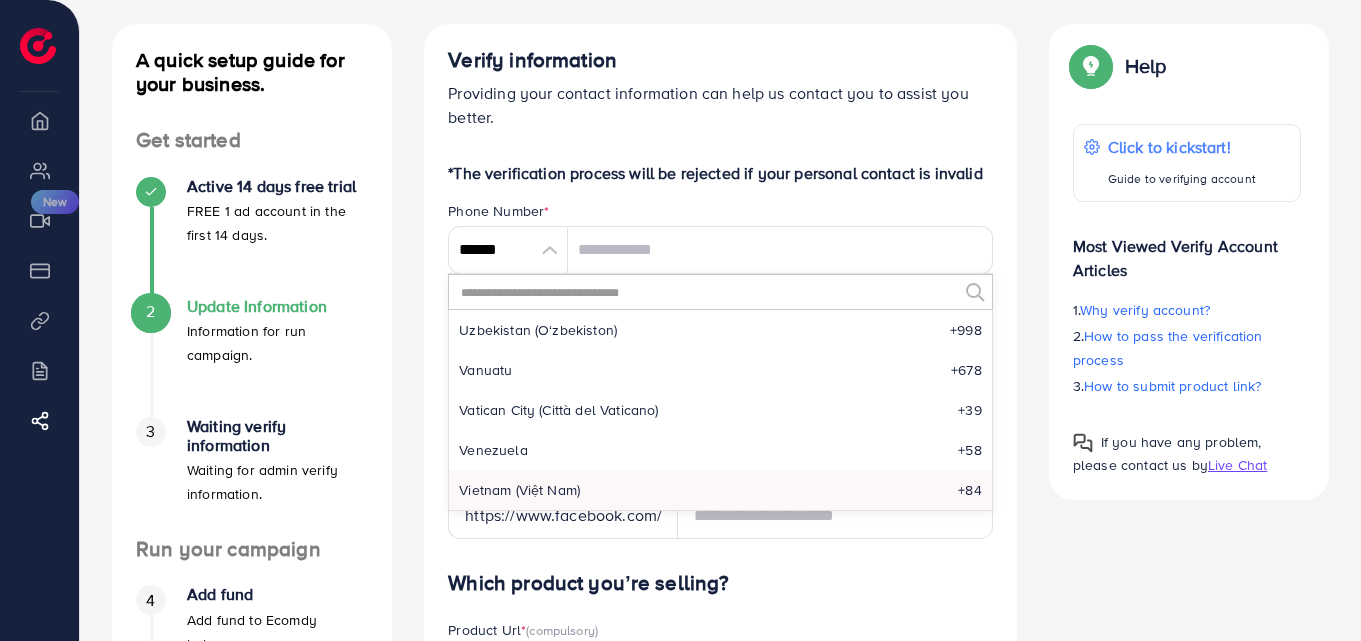 click at bounding box center [708, 292] 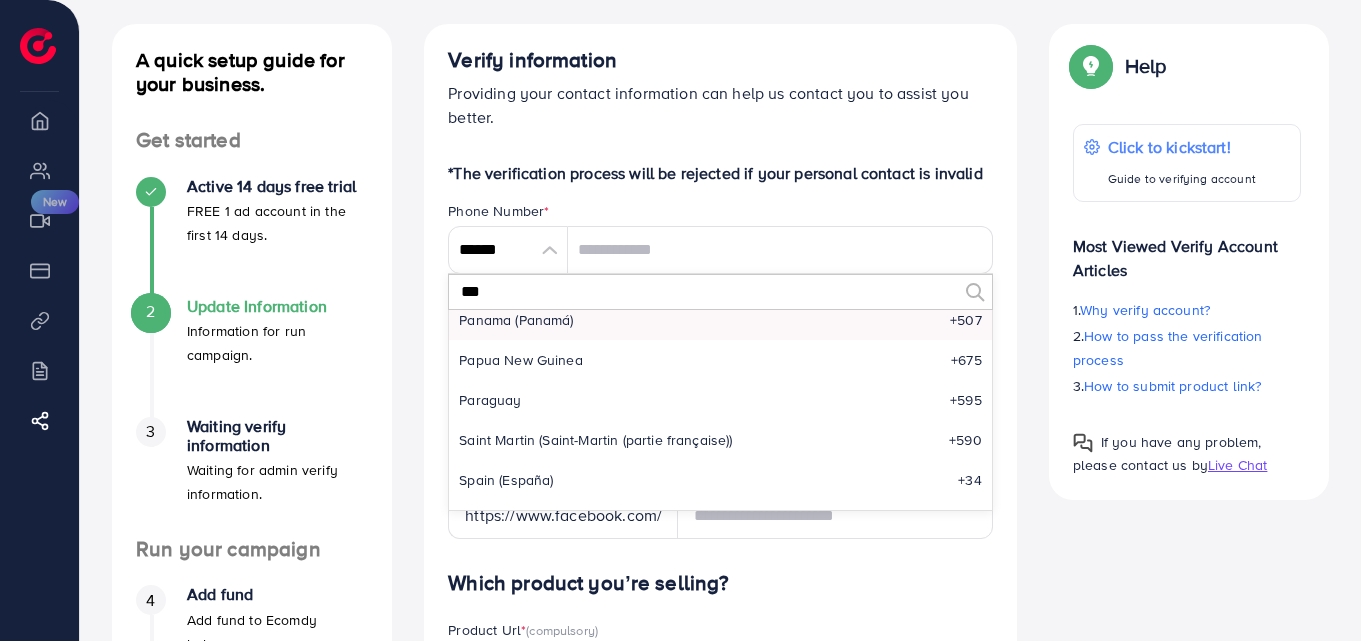 scroll, scrollTop: 0, scrollLeft: 0, axis: both 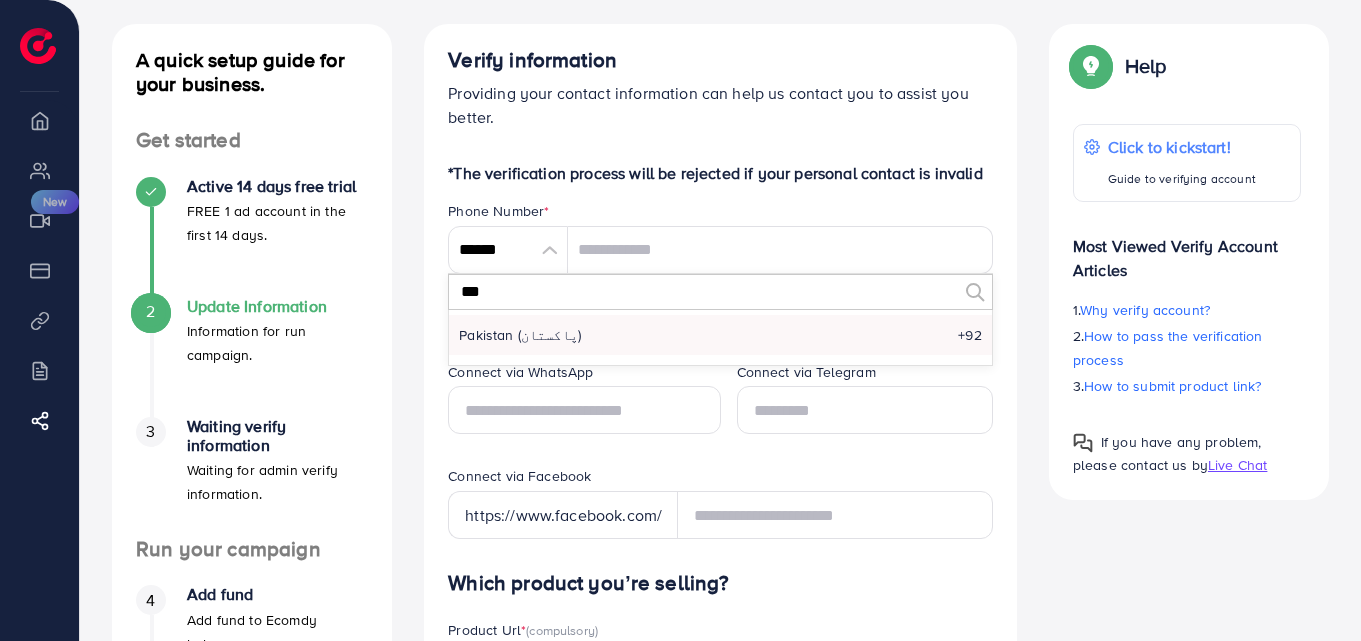 type on "***" 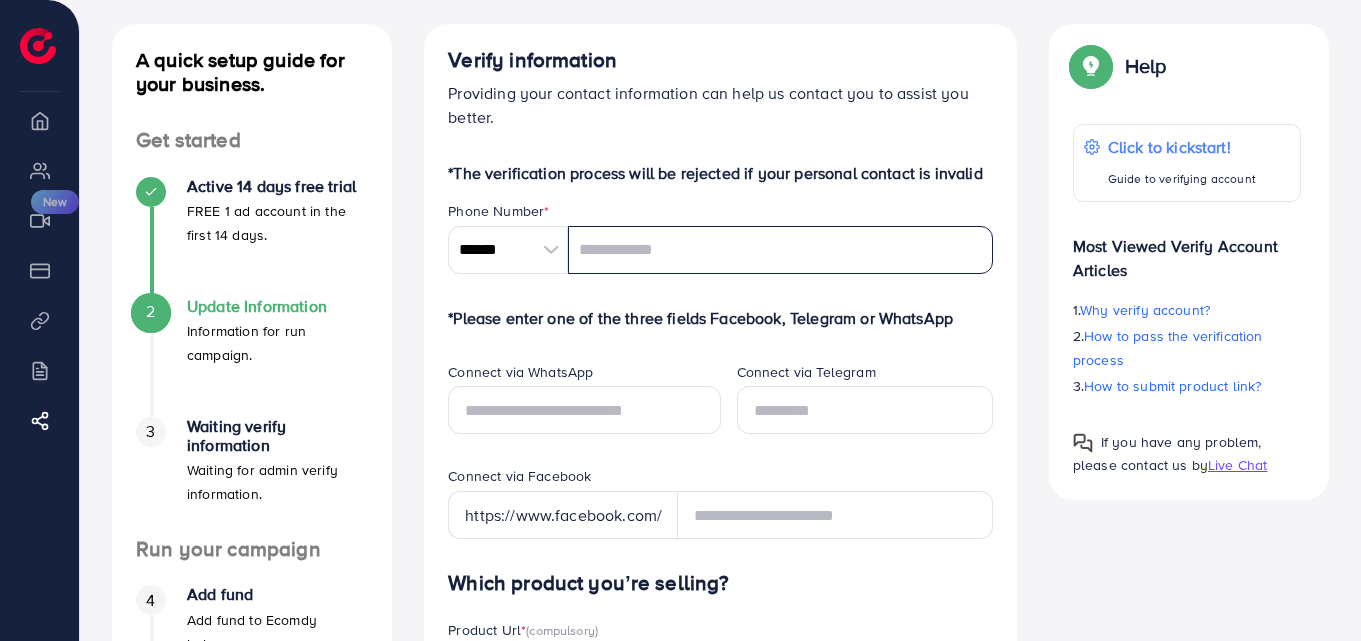 click at bounding box center [780, 250] 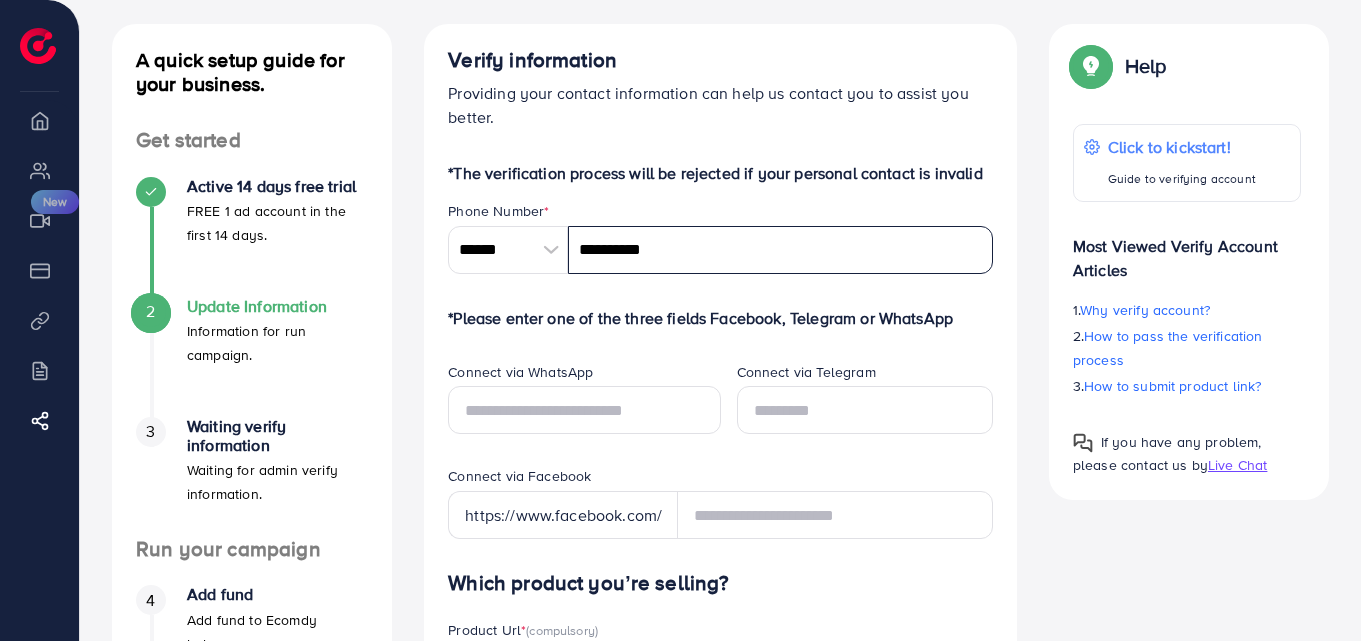 type on "**********" 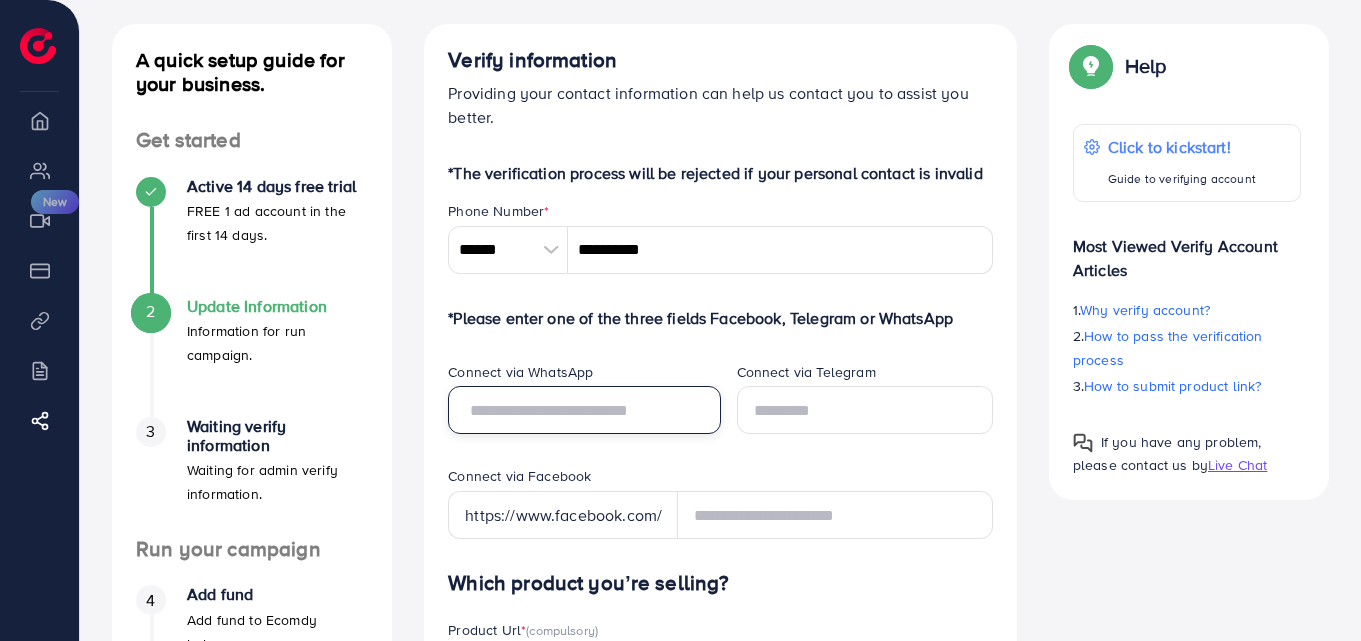 click at bounding box center [584, 410] 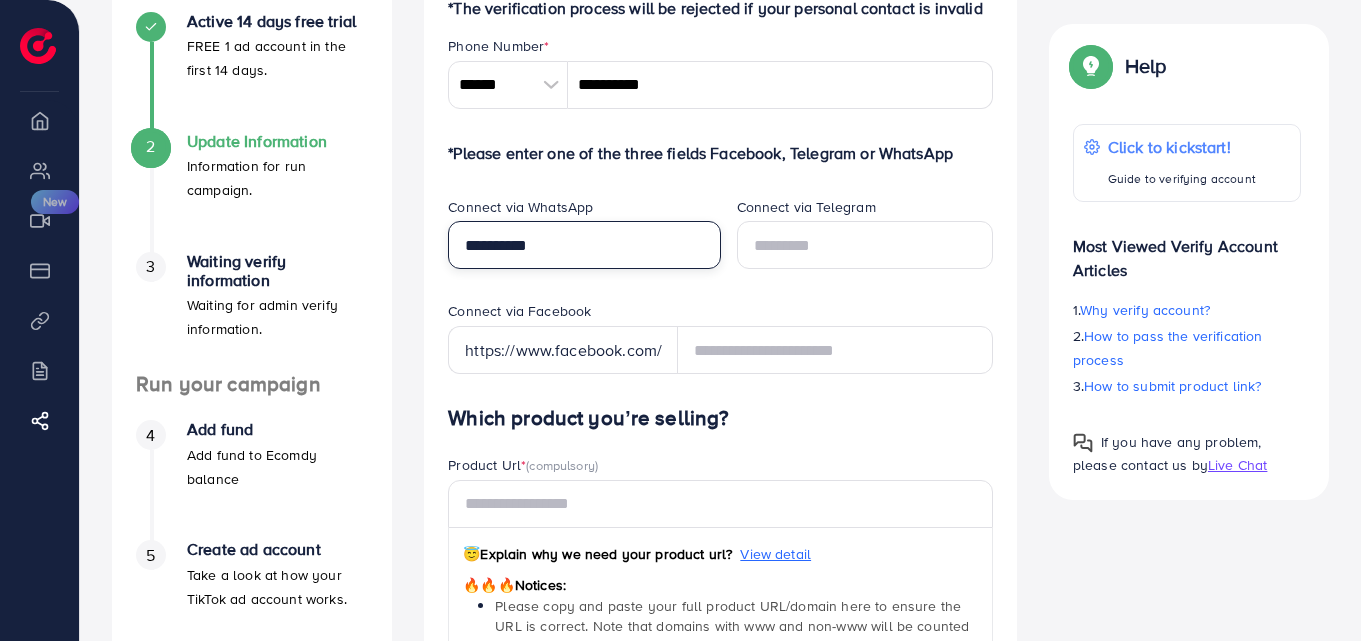 scroll, scrollTop: 300, scrollLeft: 0, axis: vertical 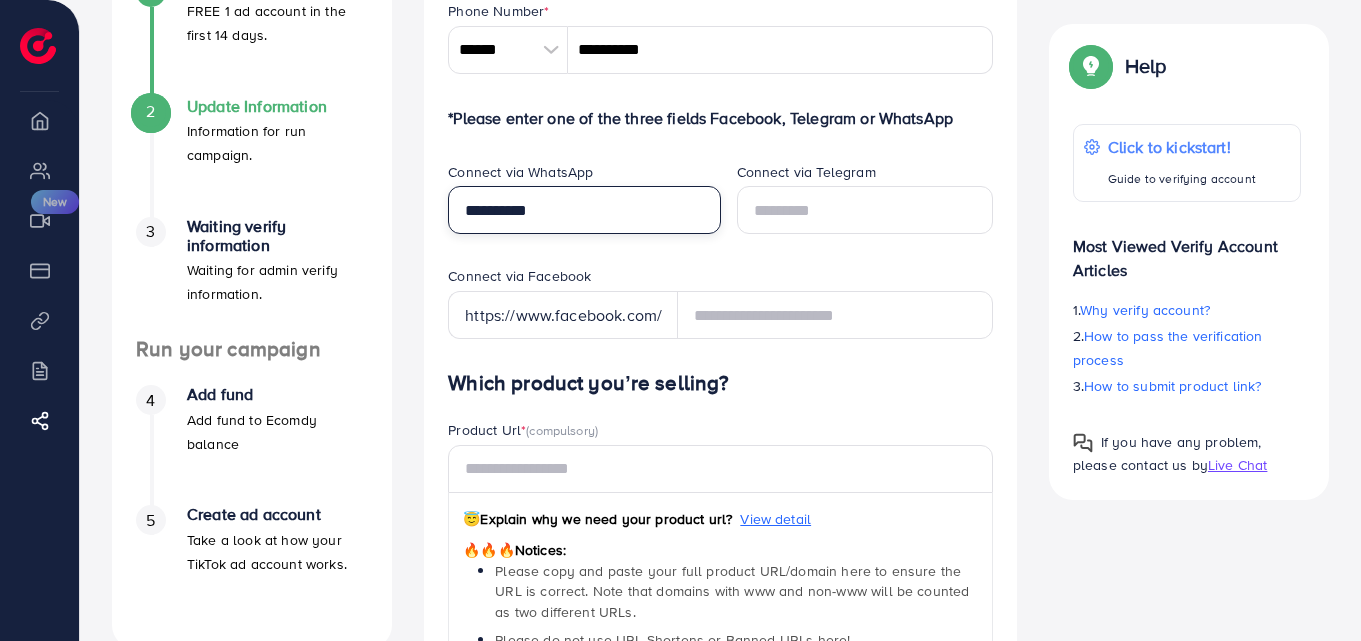 type on "**********" 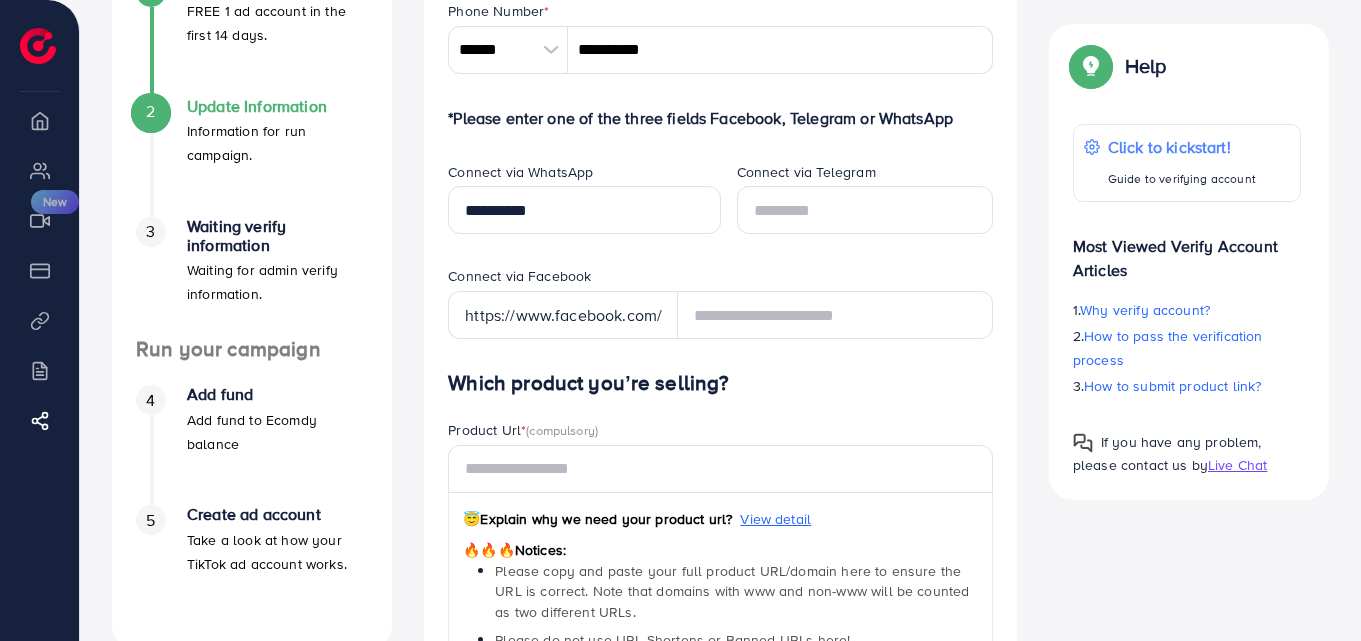 click on "Which product you’re selling?" at bounding box center [720, 383] 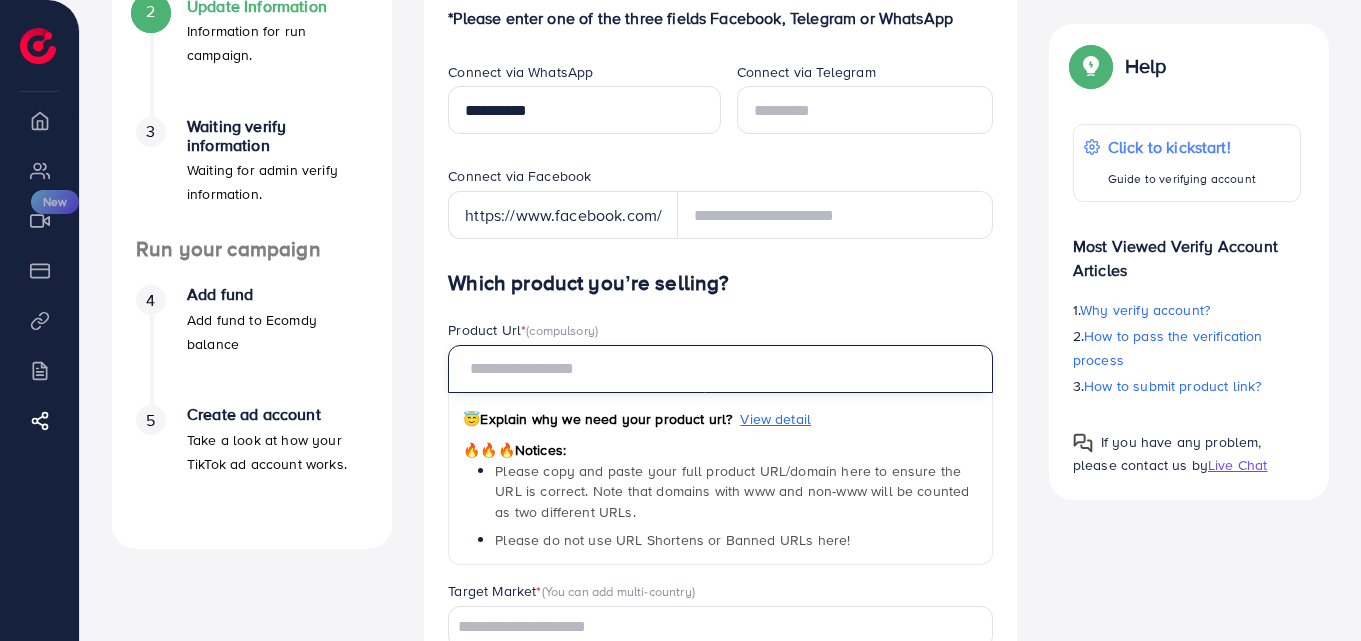 click at bounding box center (720, 369) 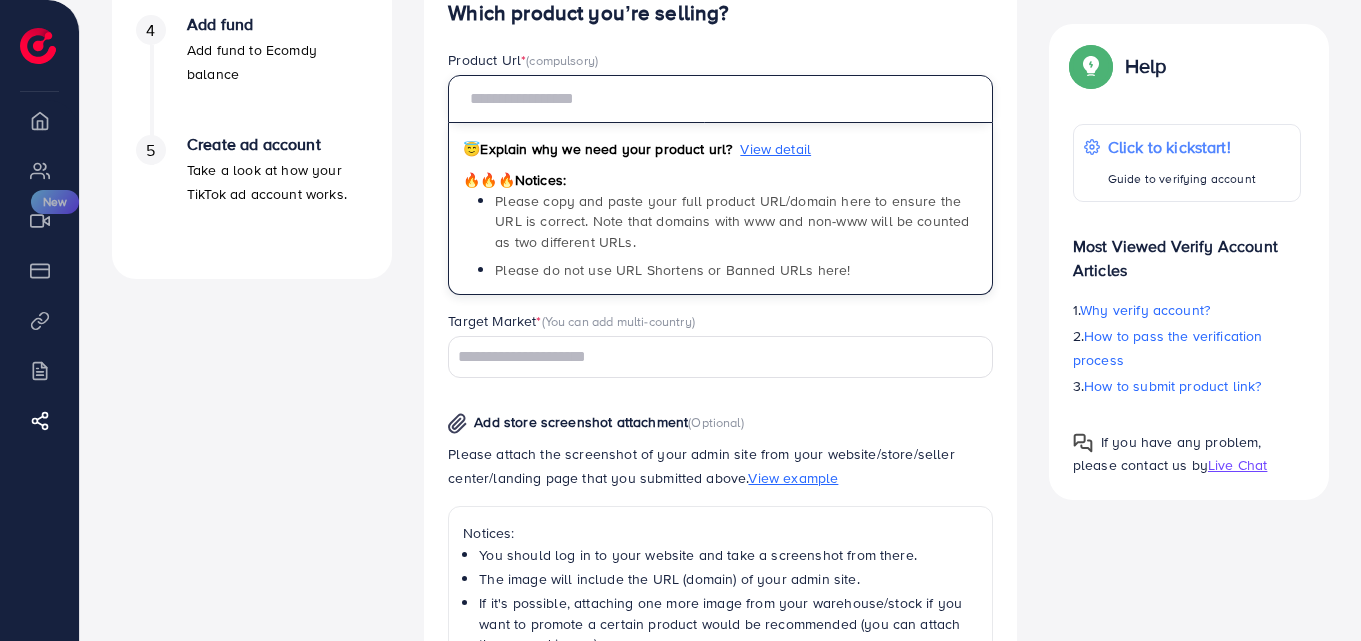 scroll, scrollTop: 700, scrollLeft: 0, axis: vertical 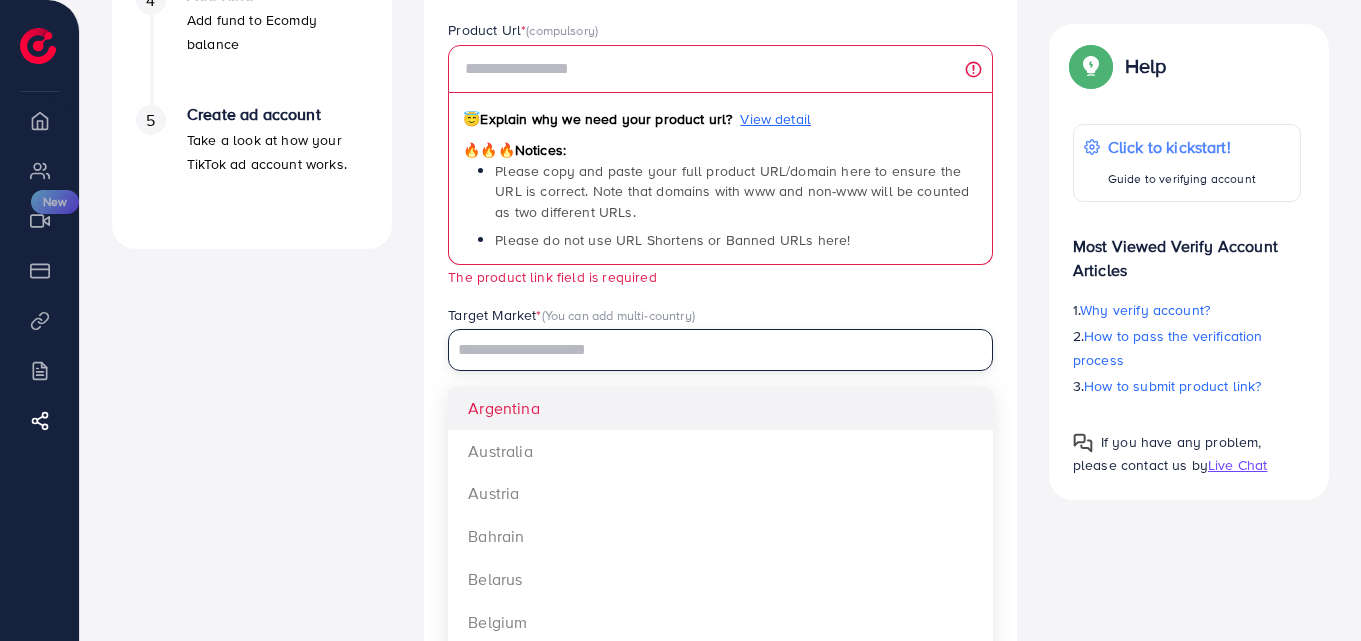 click at bounding box center (709, 348) 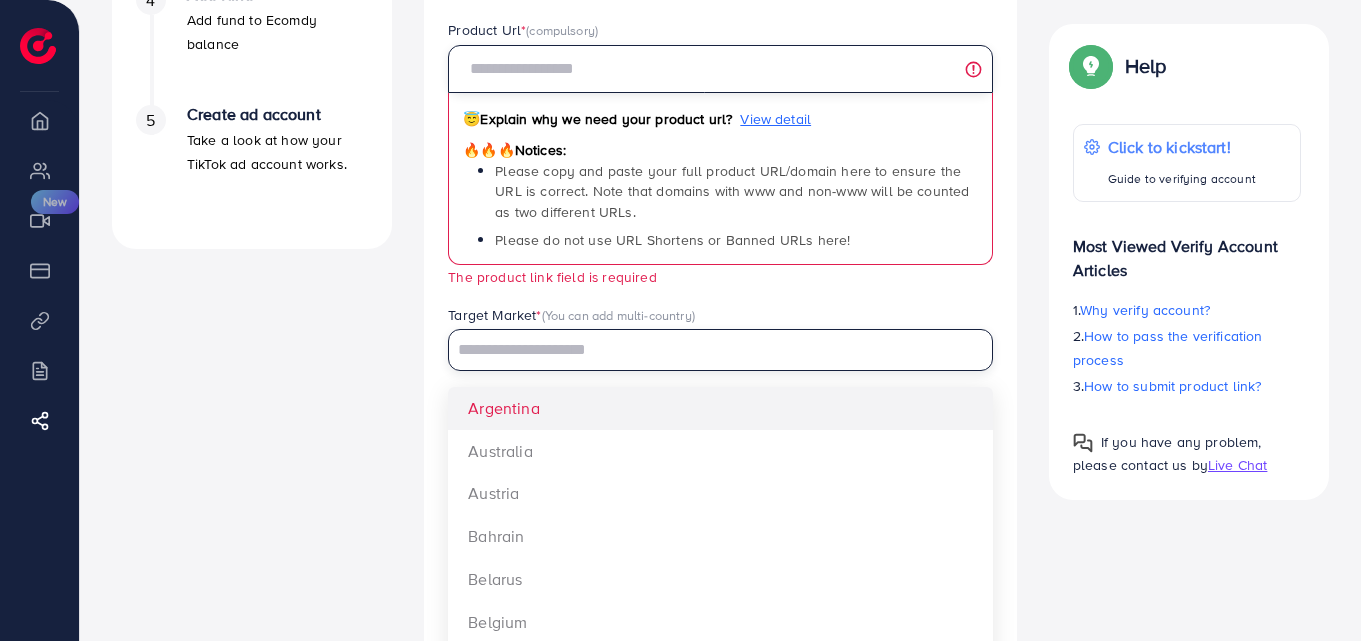 click at bounding box center (720, 69) 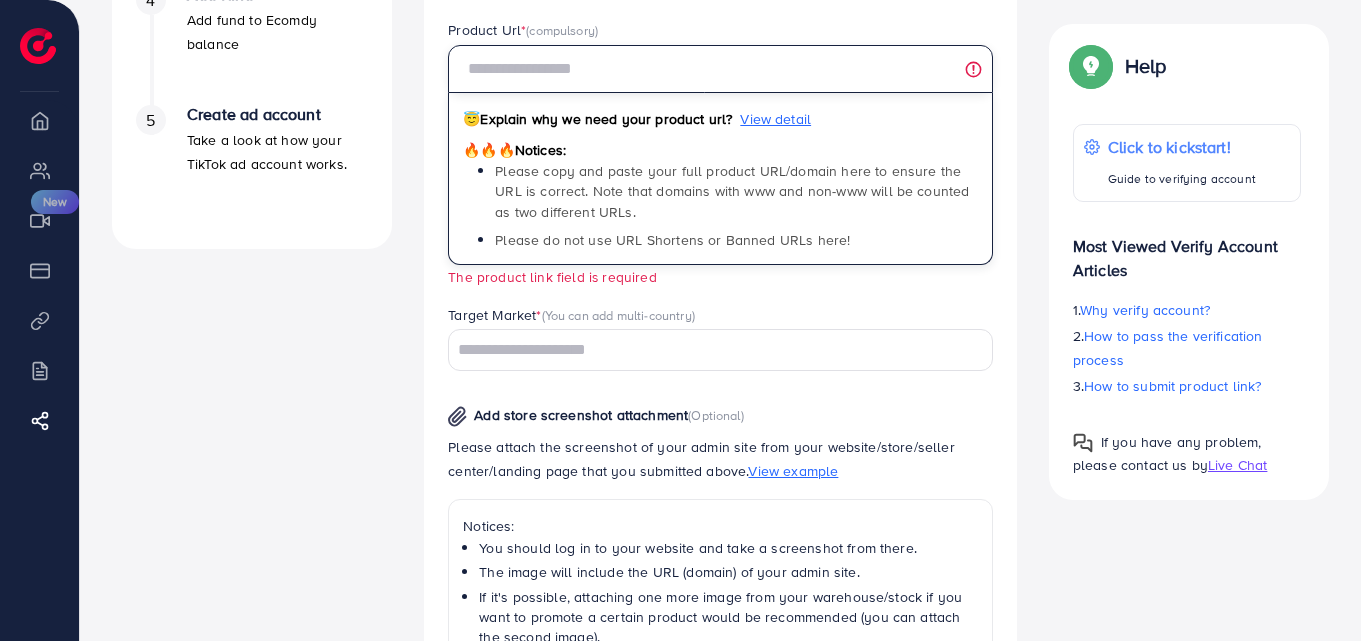 paste on "**********" 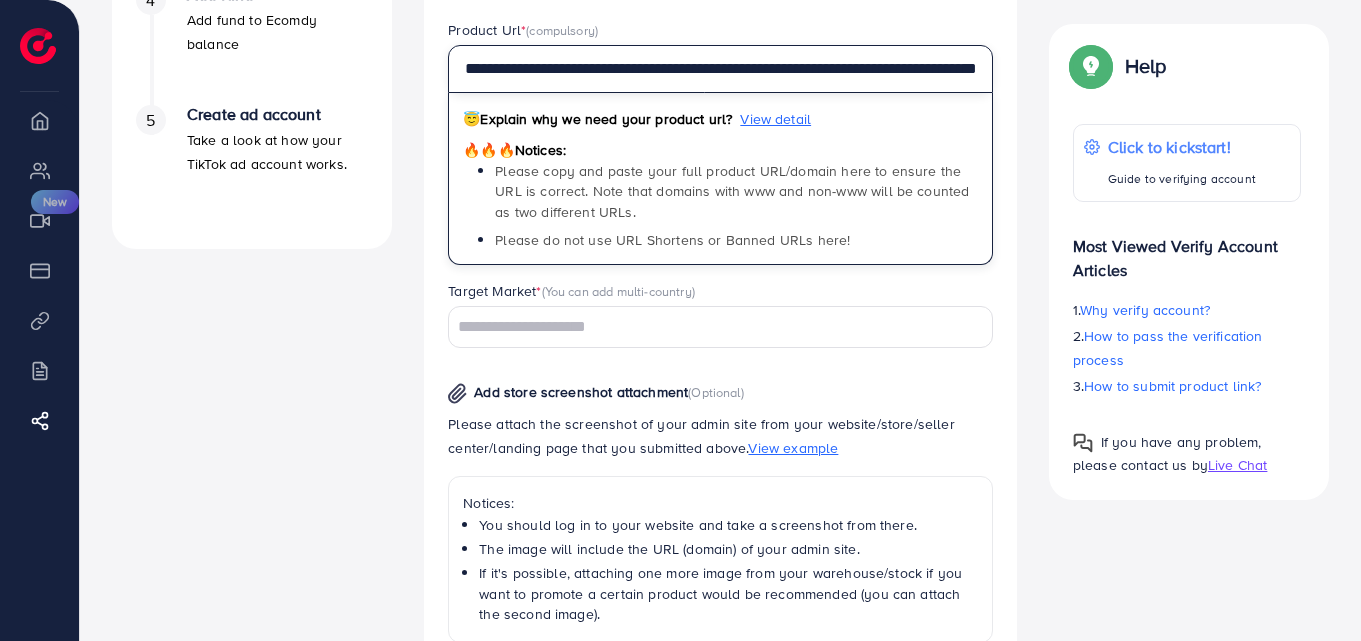 scroll, scrollTop: 0, scrollLeft: 88, axis: horizontal 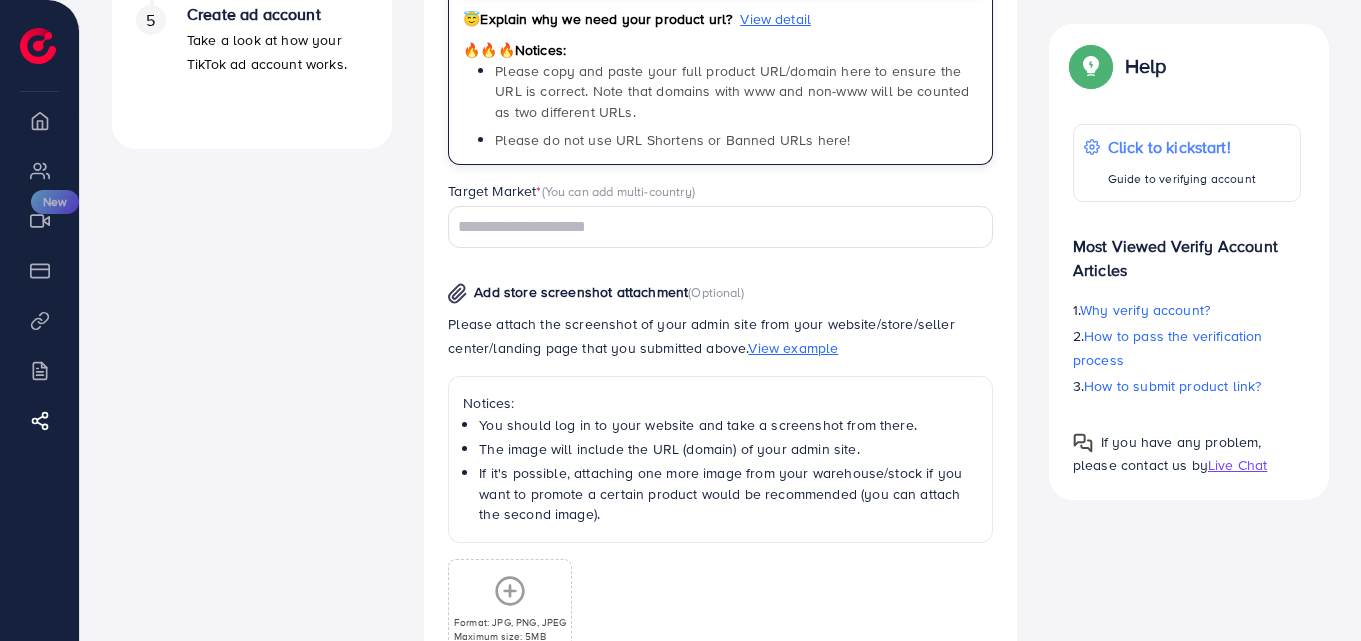 type on "**********" 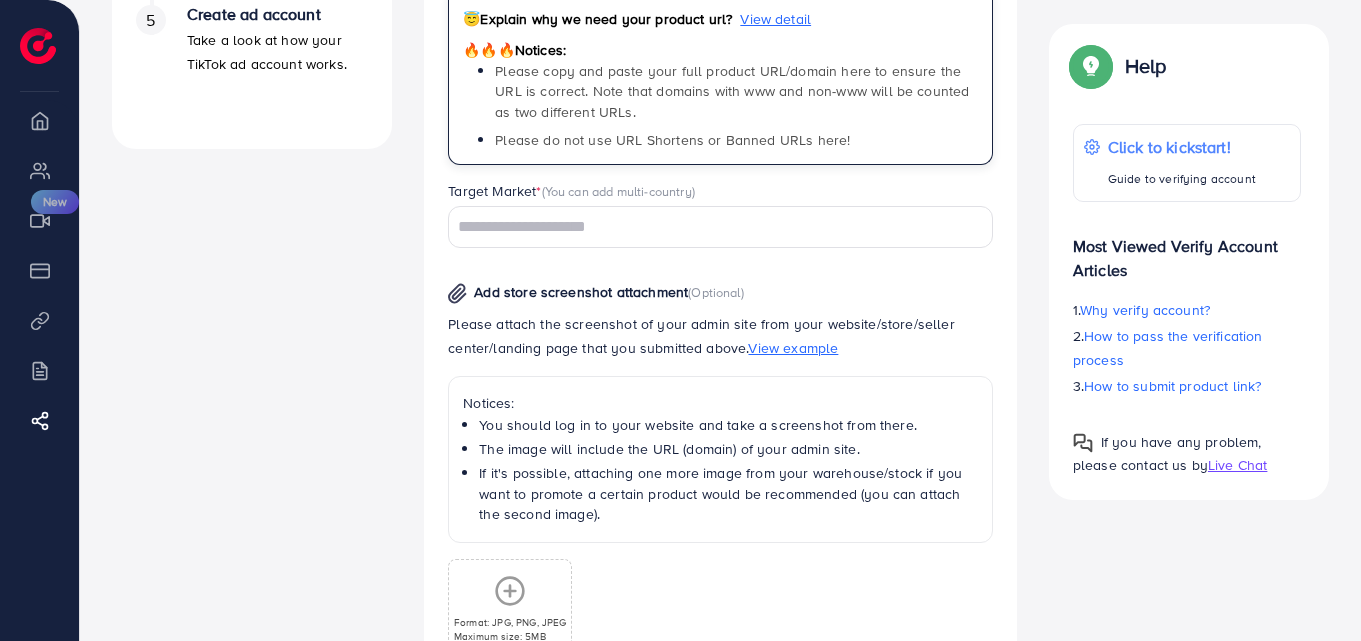 click at bounding box center (709, 227) 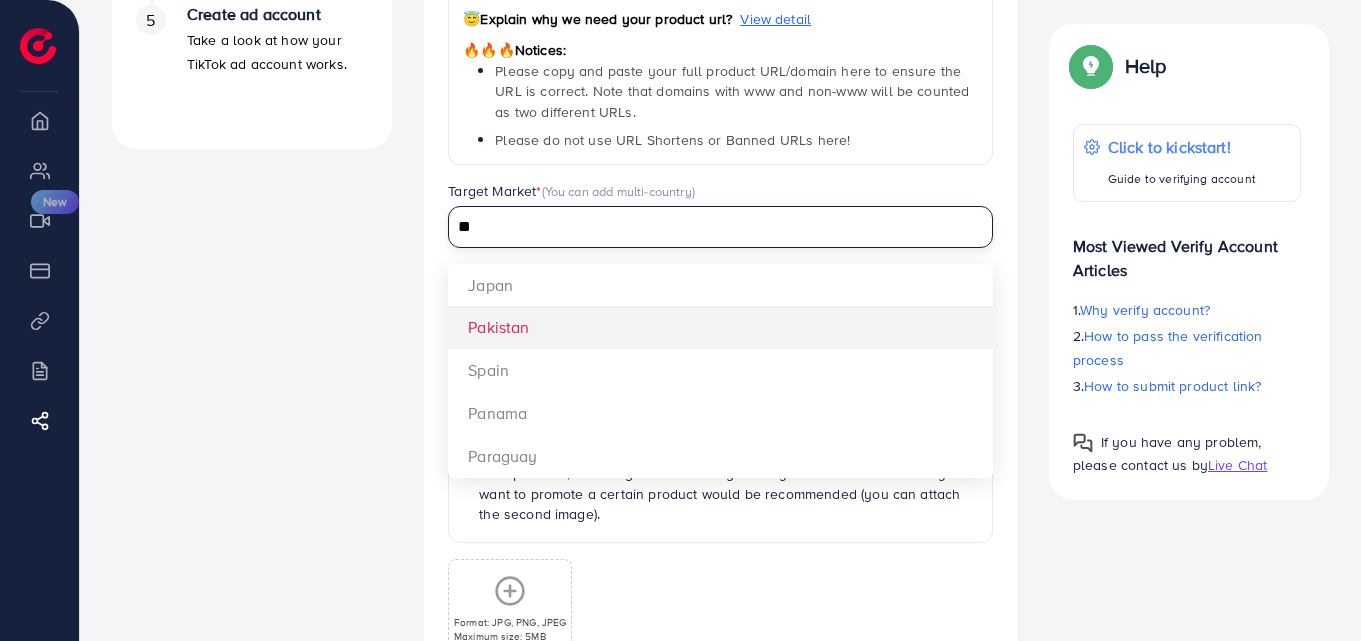 type on "**" 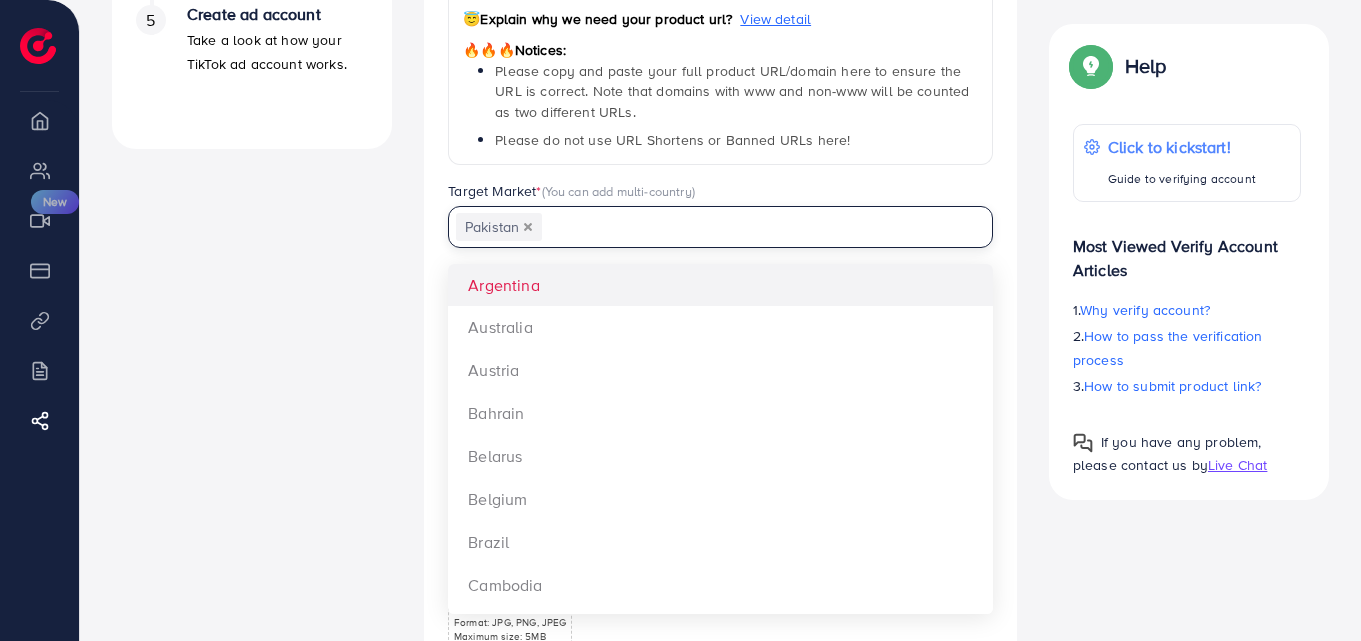 click at bounding box center [755, 227] 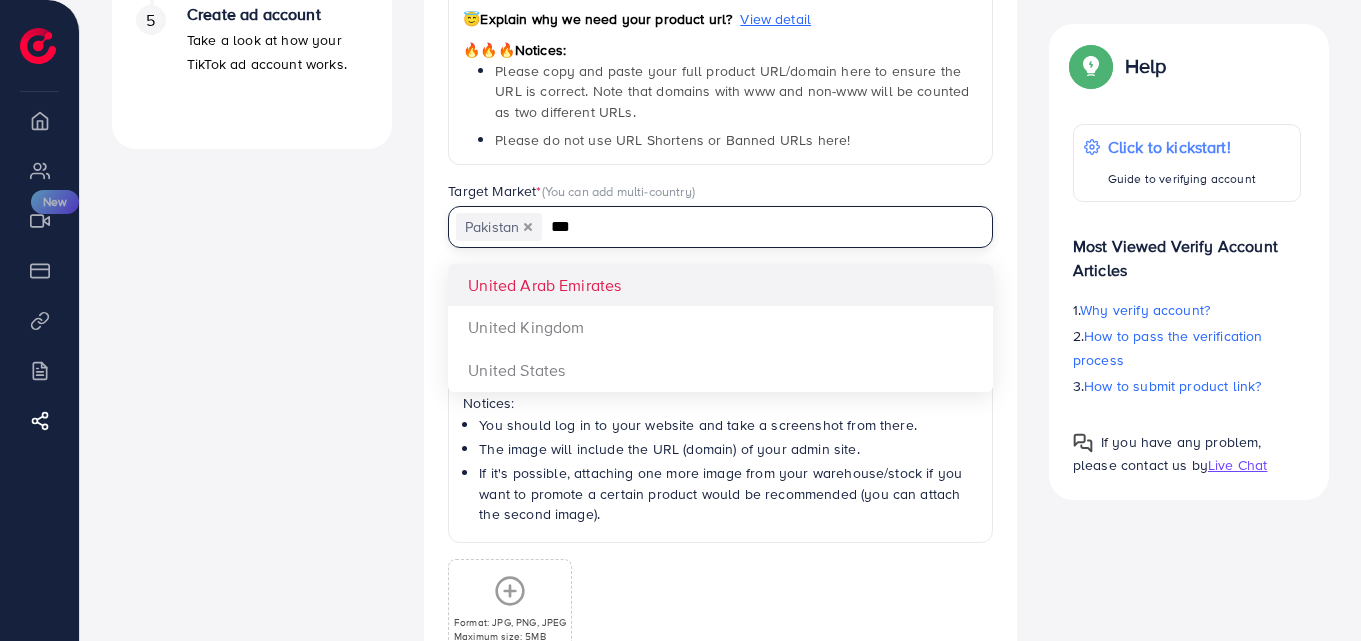 type on "***" 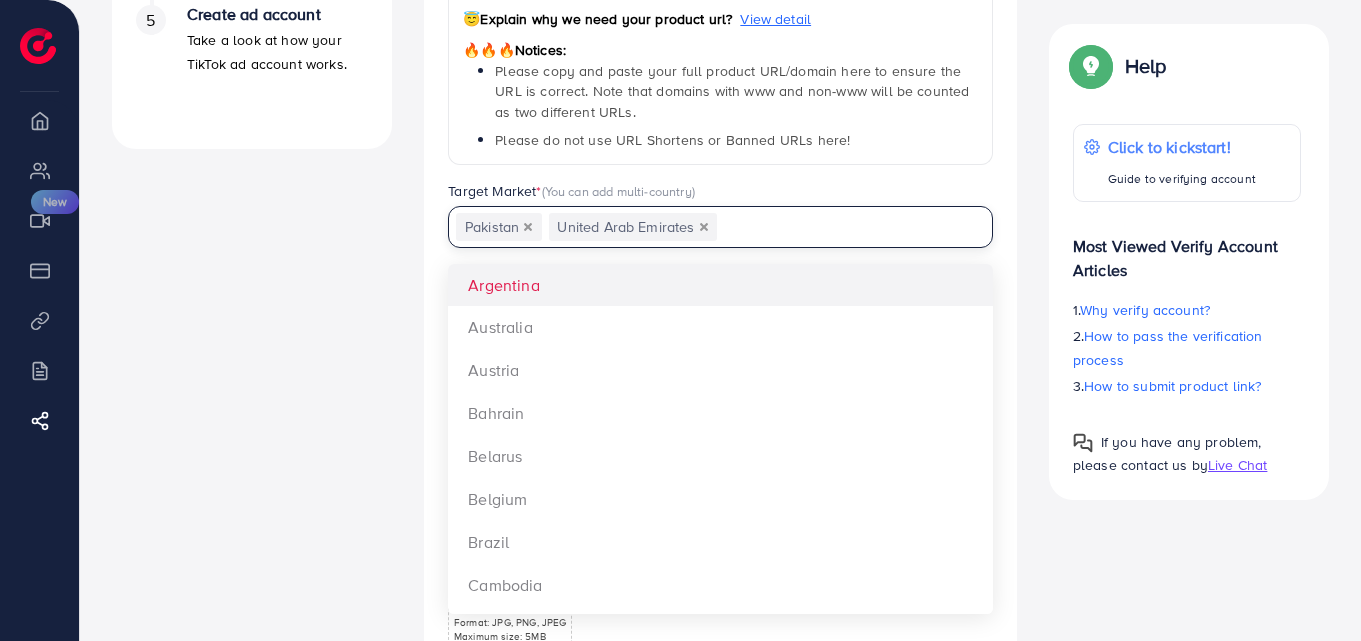 click at bounding box center (843, 227) 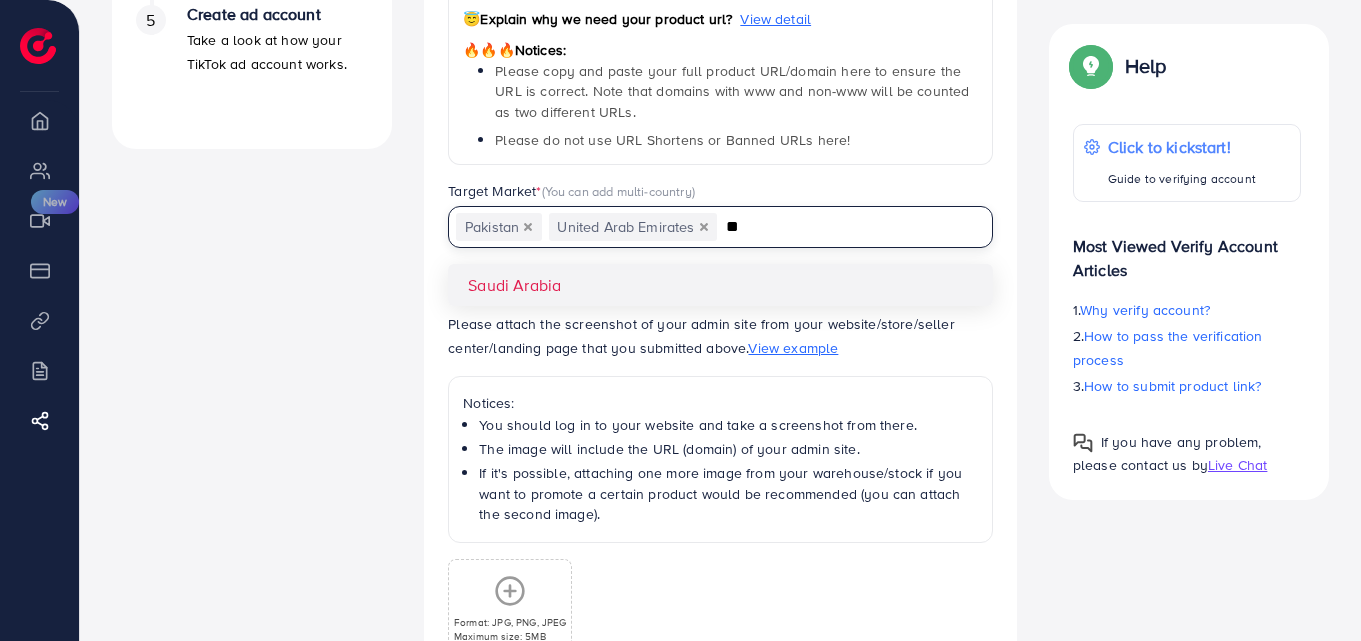 type on "**" 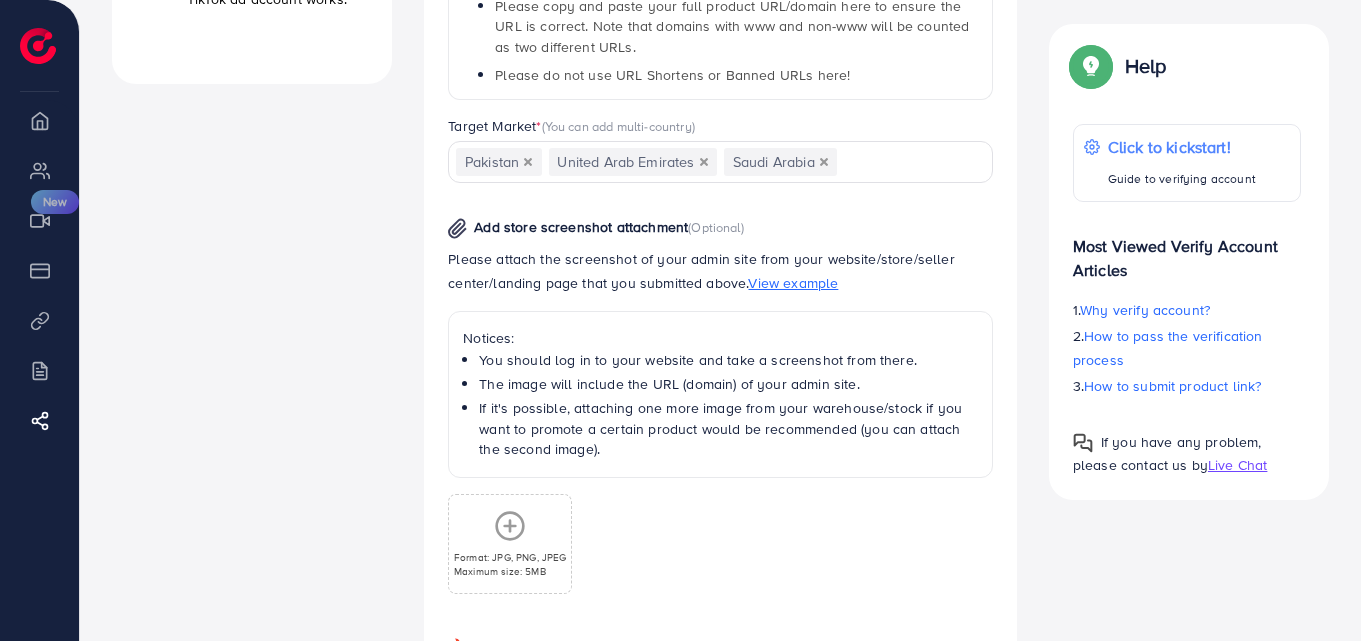 scroll, scrollTop: 868, scrollLeft: 0, axis: vertical 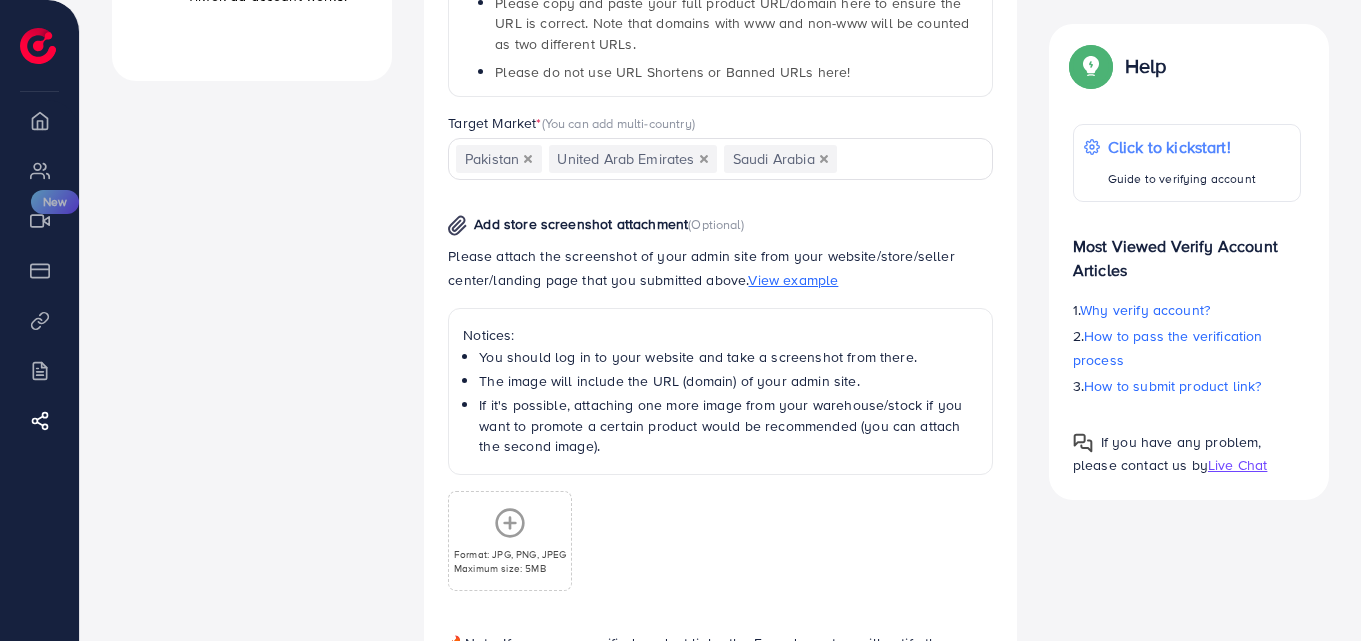 click on "Format: JPG, PNG, JPEG   Maximum size: 5MB" at bounding box center [510, 541] 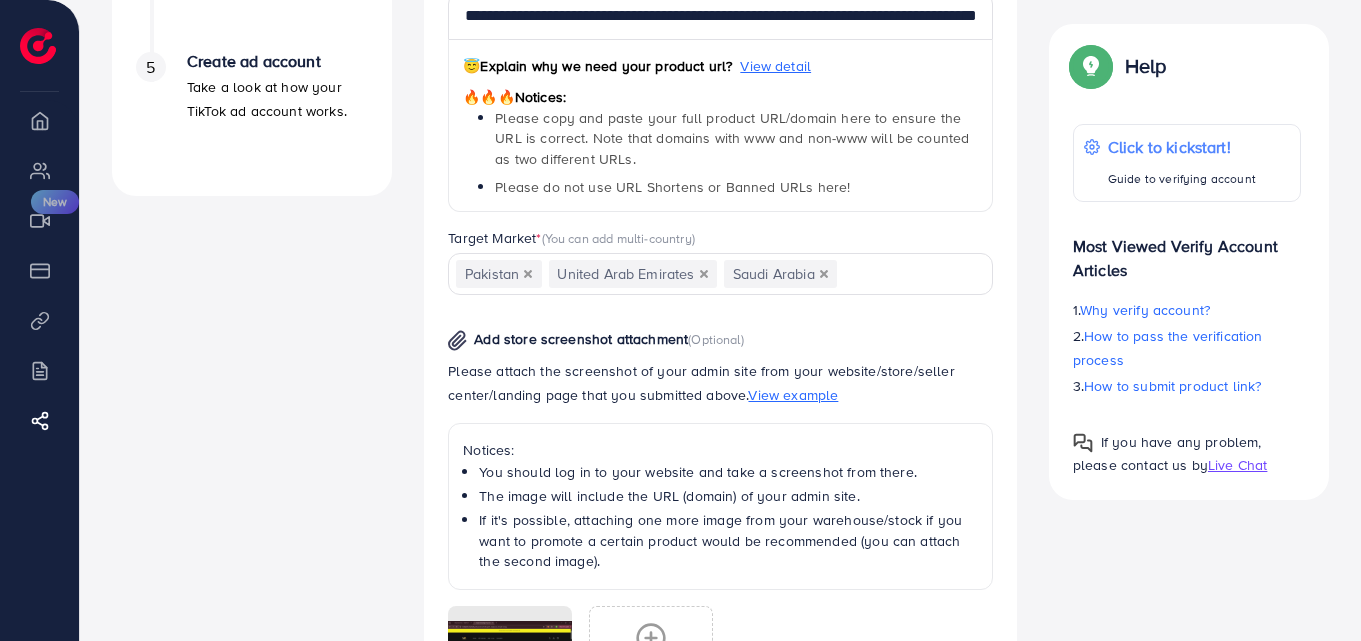 scroll, scrollTop: 1038, scrollLeft: 0, axis: vertical 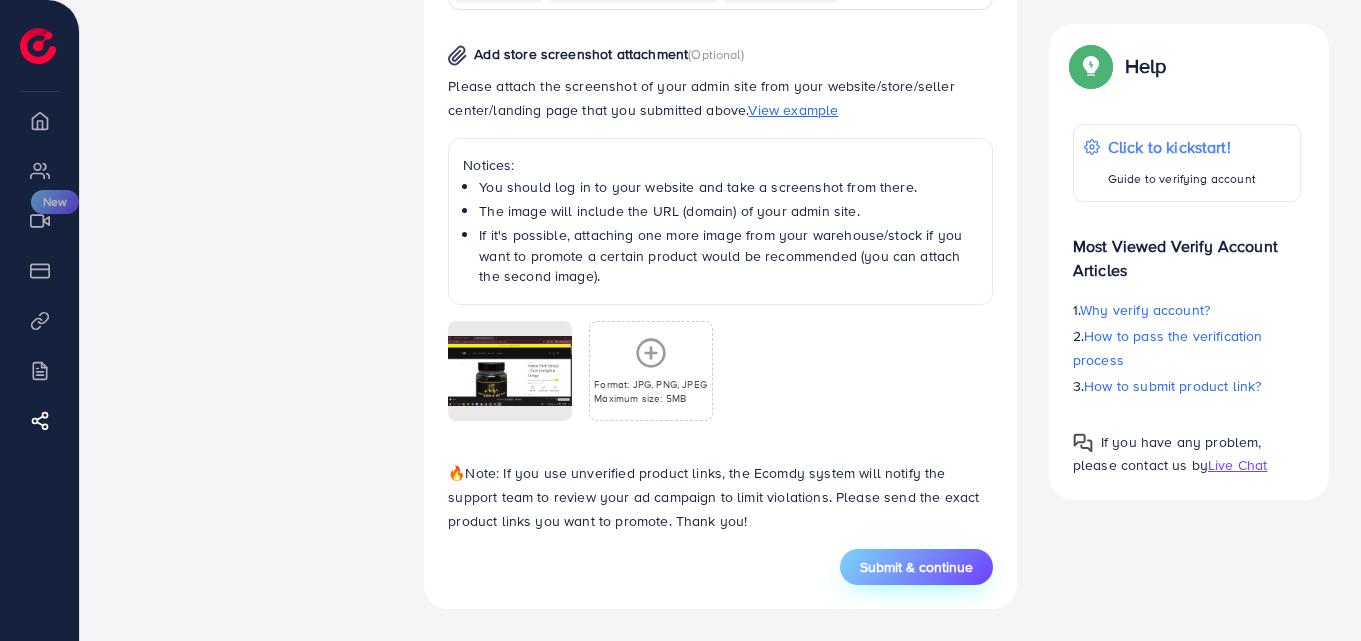 click on "Submit & continue" at bounding box center [916, 567] 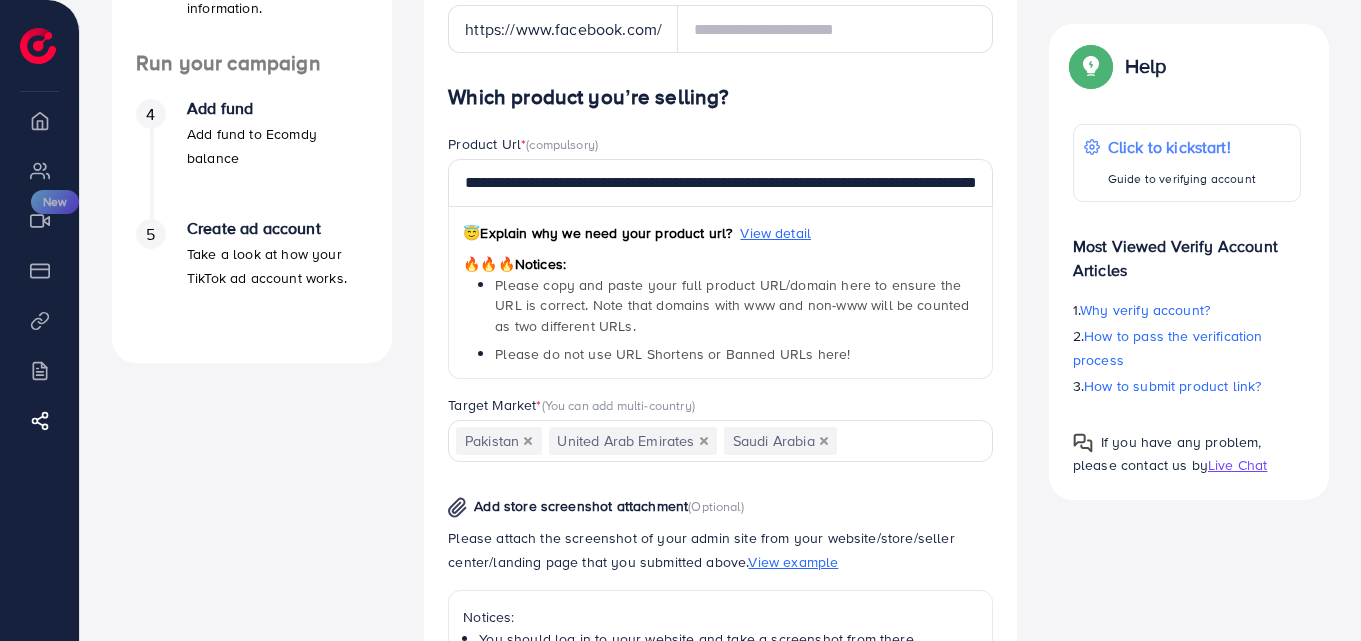 scroll, scrollTop: 537, scrollLeft: 0, axis: vertical 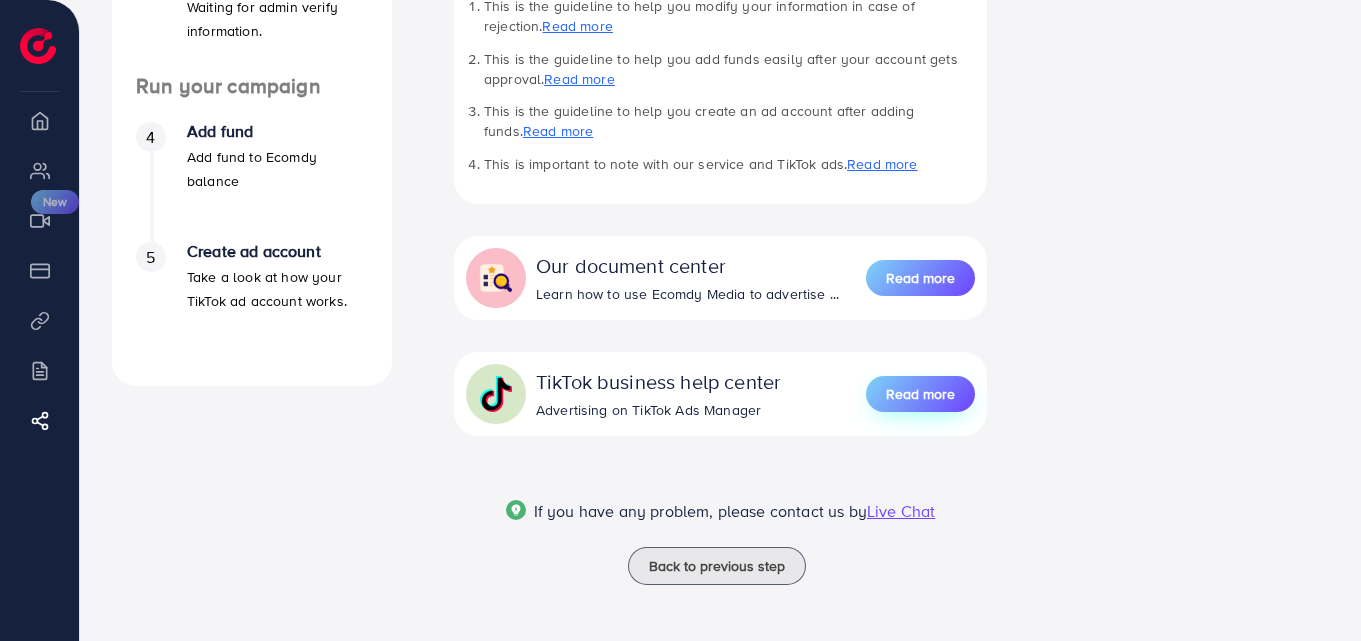 click on "Read more" at bounding box center (920, 394) 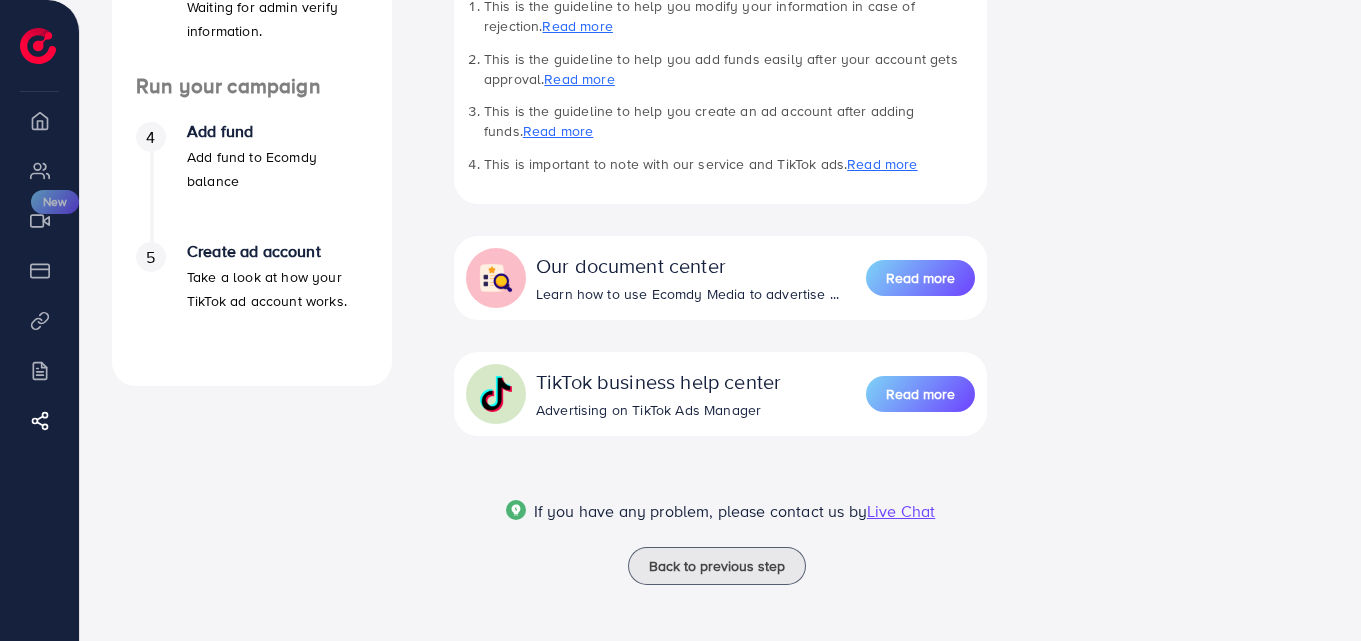 scroll, scrollTop: 363, scrollLeft: 0, axis: vertical 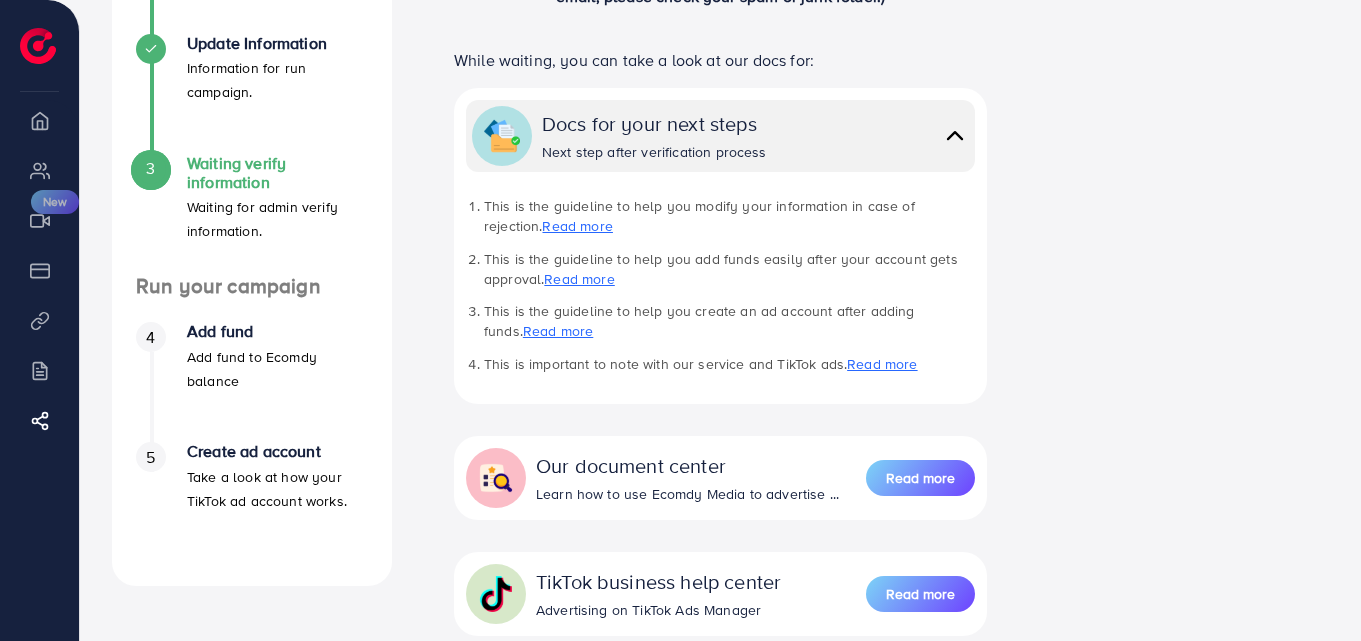 click on "Add fund to Ecomdy balance" at bounding box center (277, 369) 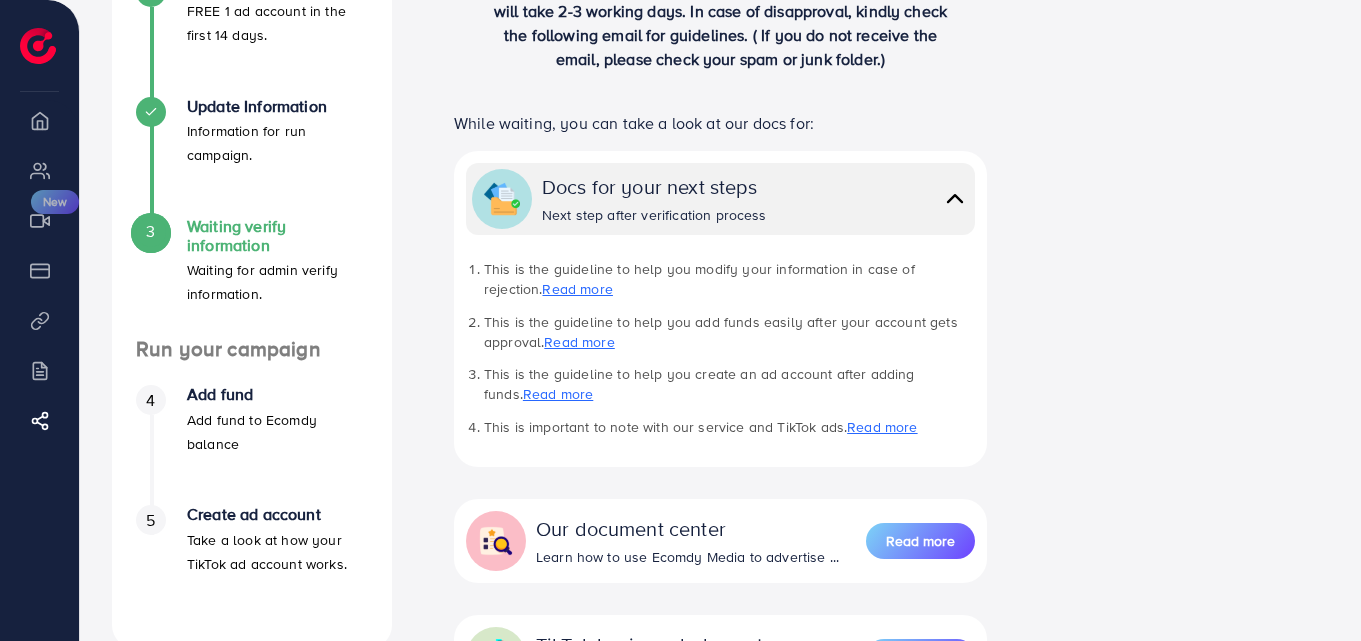 scroll, scrollTop: 0, scrollLeft: 0, axis: both 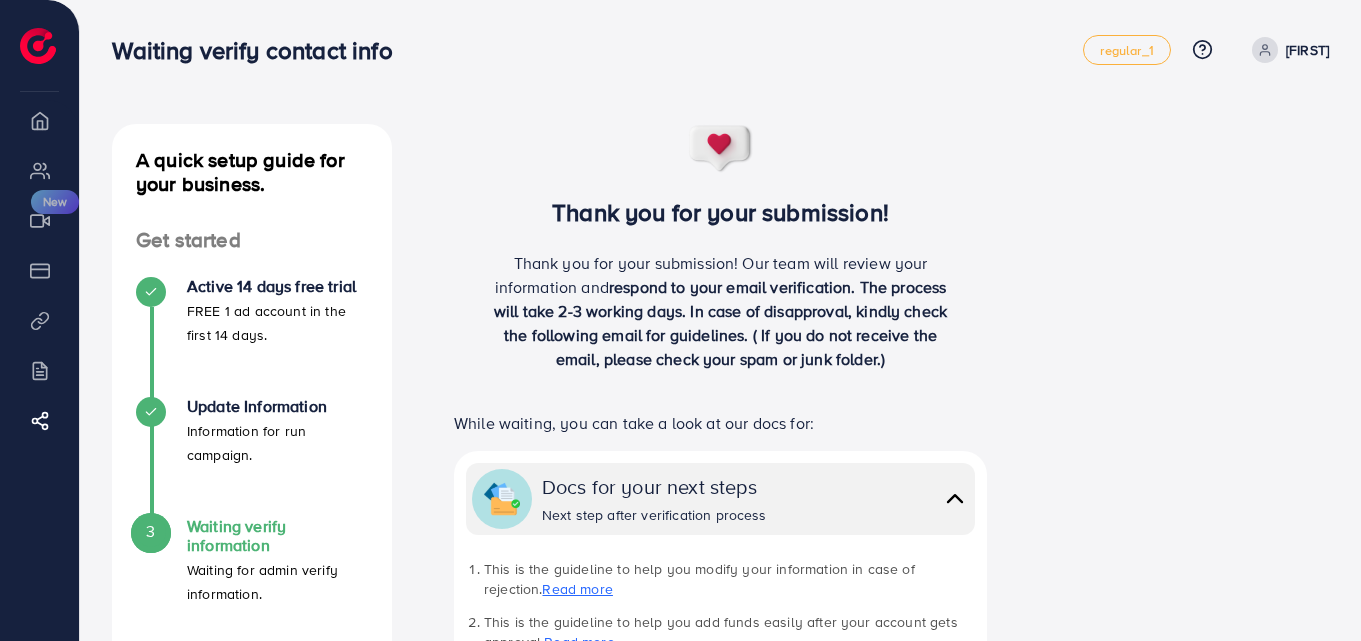 click on "FREE 1 ad account in the first 14 days." at bounding box center [277, 323] 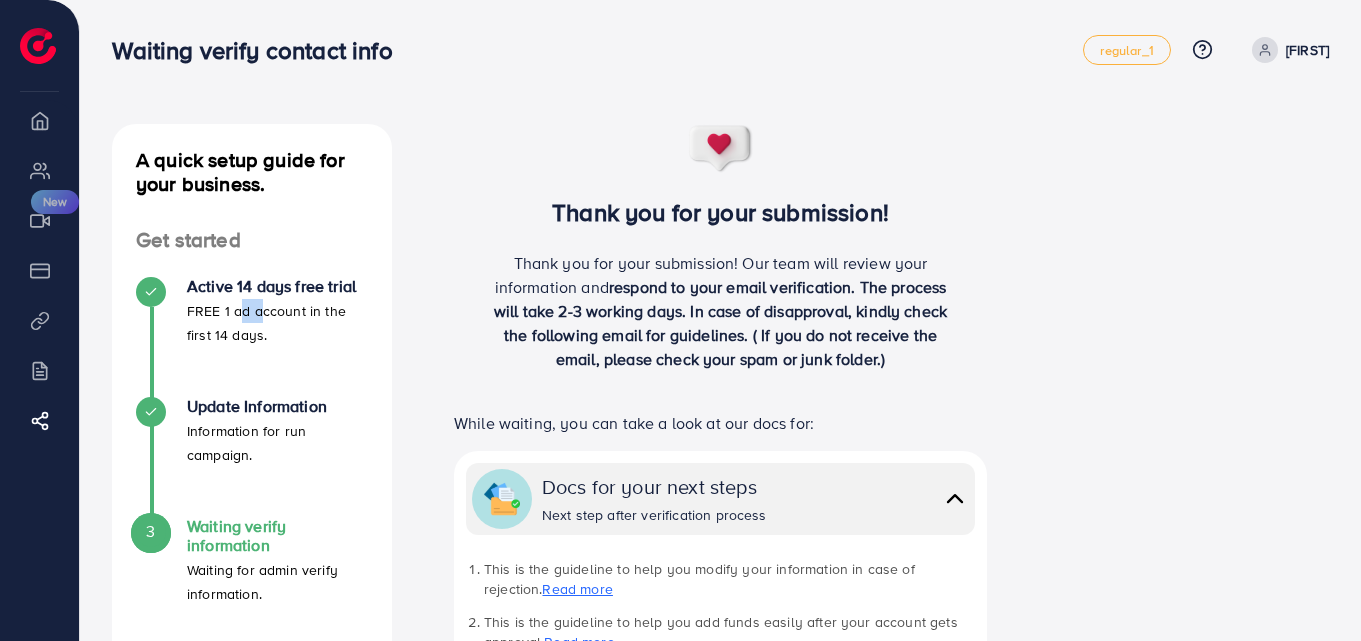click on "FREE 1 ad account in the first 14 days." at bounding box center (277, 323) 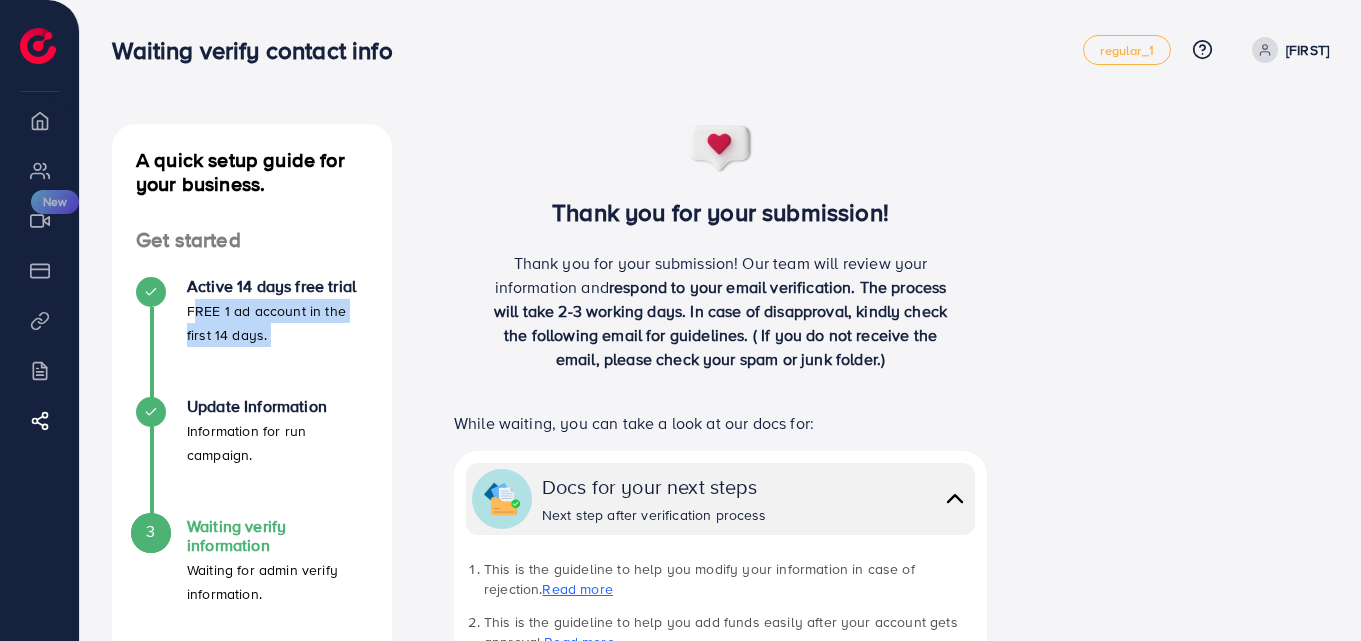 click on "FREE 1 ad account in the first 14 days." at bounding box center [277, 323] 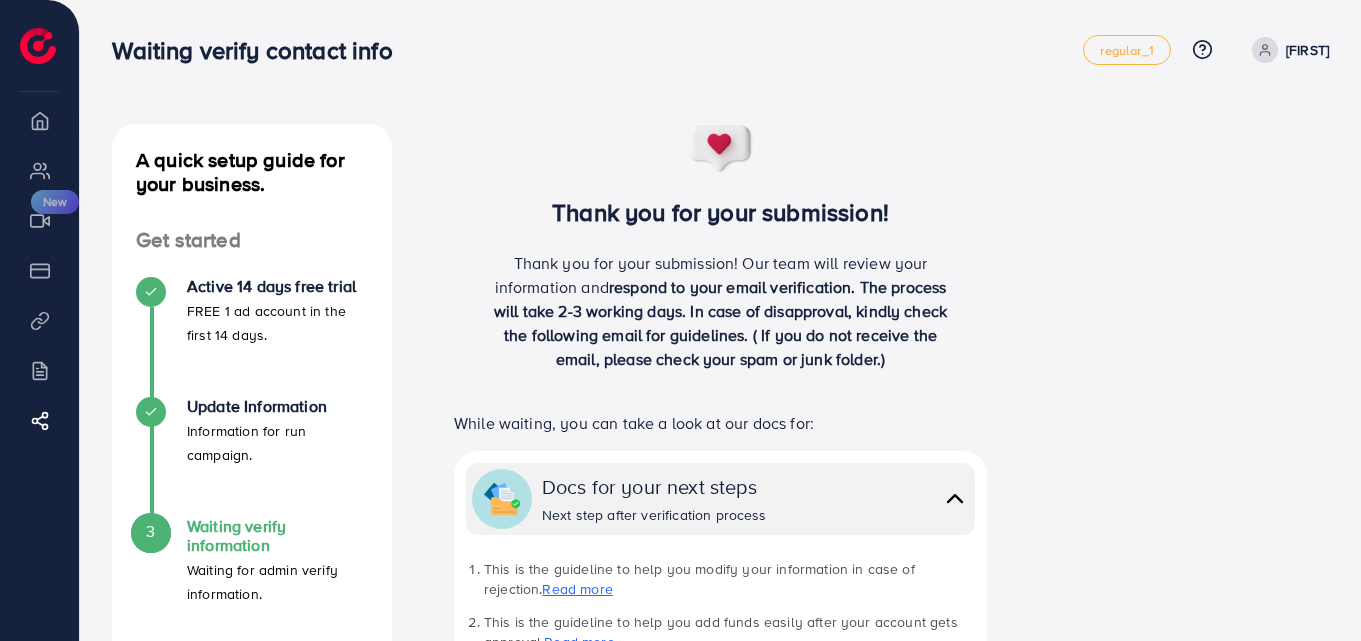 click on "While waiting, you can take a look at our docs for:   Docs for your next steps   Next step after verification process   This is the guideline to help you modify your information in case of rejection.   Read more   This is the guideline to help you add funds easily after your account gets approval.   Read more   This is the guideline to help you create an ad account after adding funds.   Read more   This is important to note with our service and TikTok ads.   Read more   Our document center   Learn how to use Ecomdy Media to advertise ...   Read more   TikTok business help center   Advertising on TikTok Ads Manager   Read more" at bounding box center [720, 705] 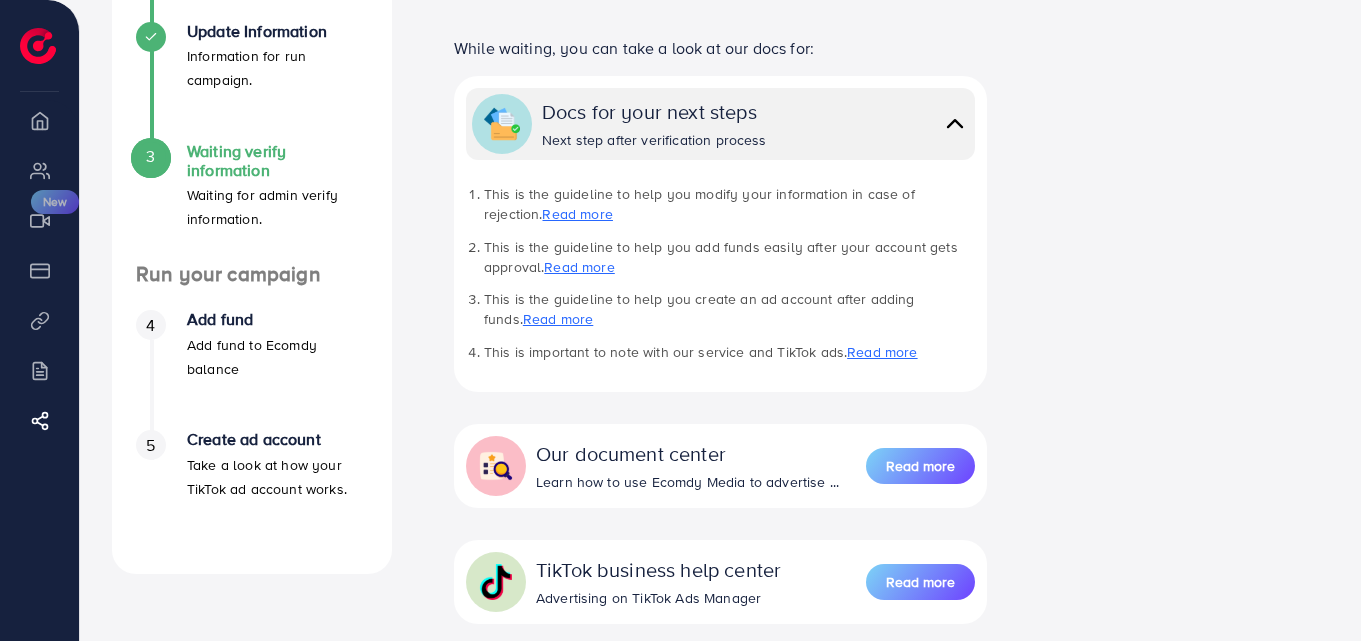 scroll, scrollTop: 500, scrollLeft: 0, axis: vertical 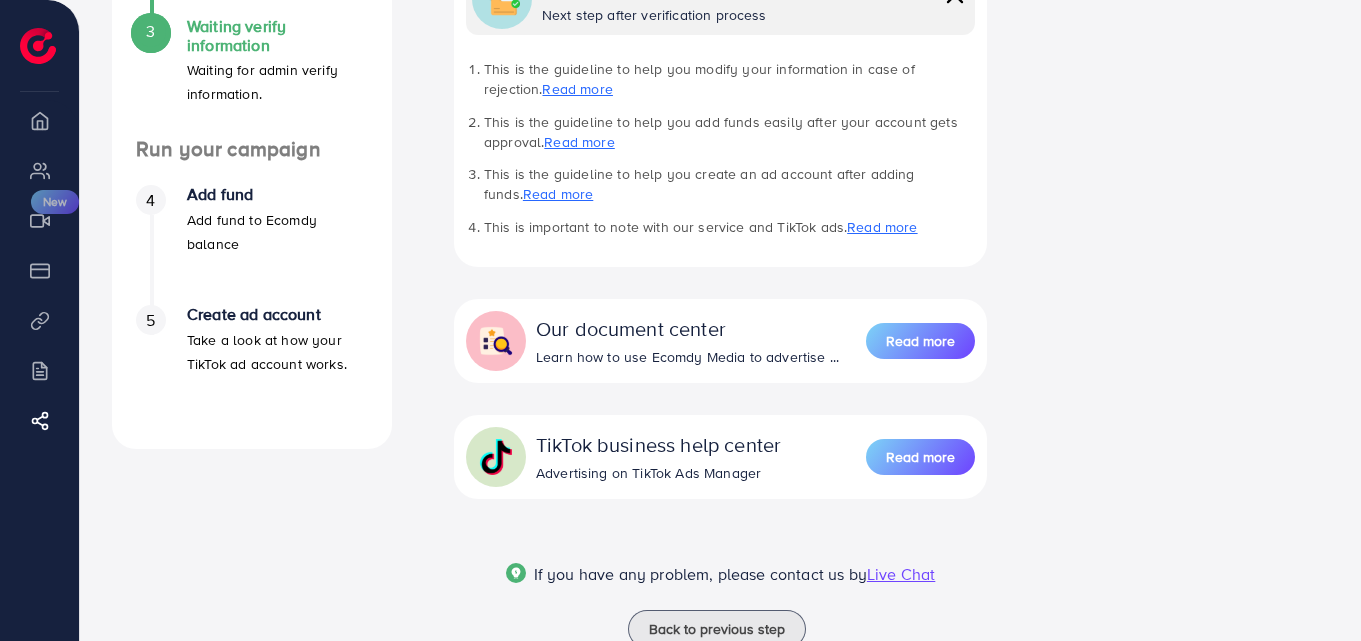 click on "Add fund to Ecomdy balance" at bounding box center [277, 232] 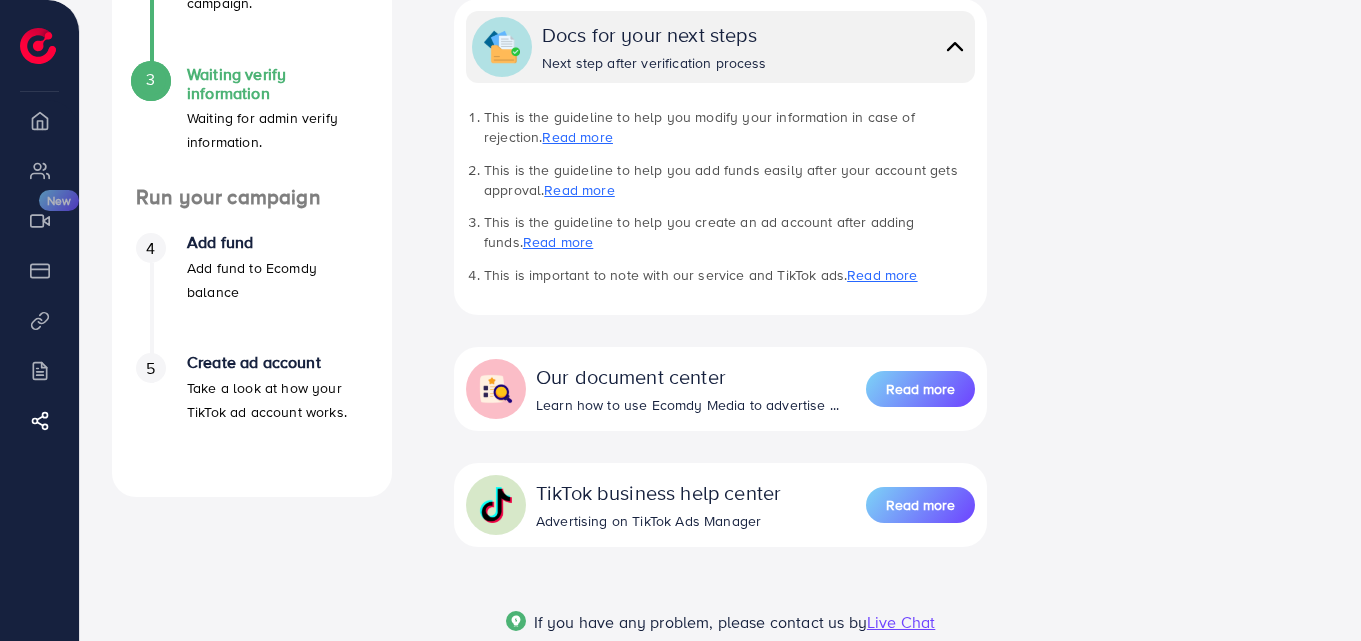 scroll, scrollTop: 563, scrollLeft: 0, axis: vertical 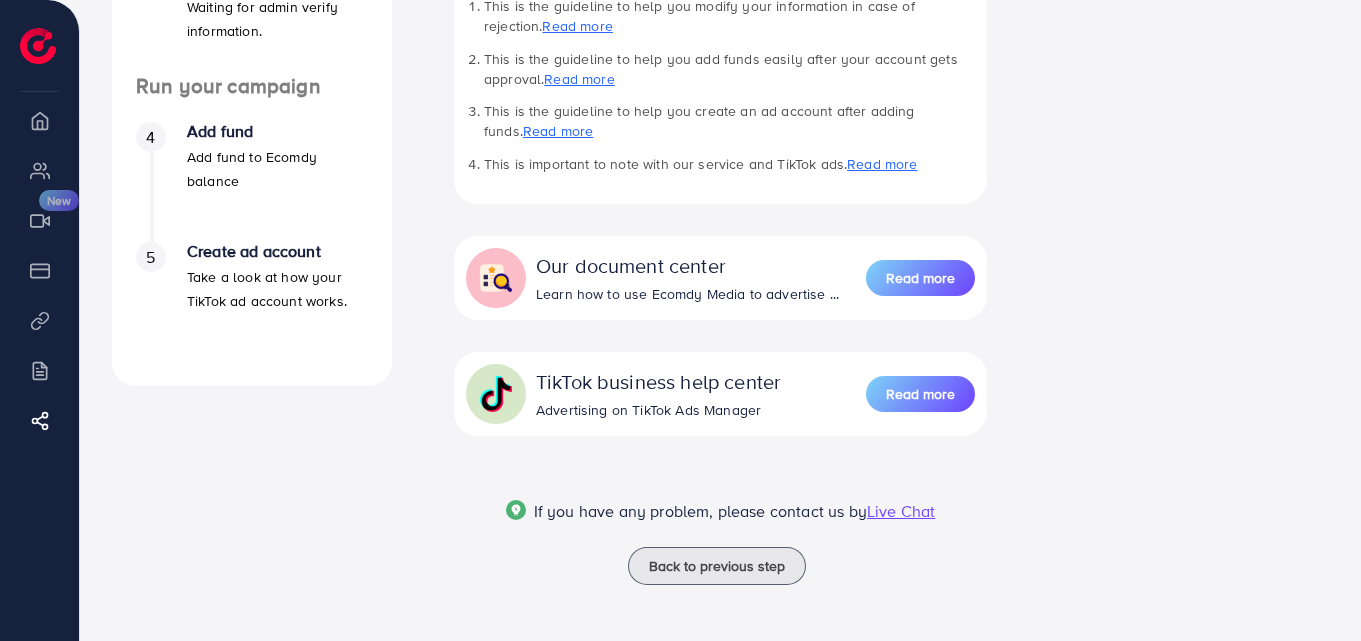 click on "Live Chat" at bounding box center (901, 511) 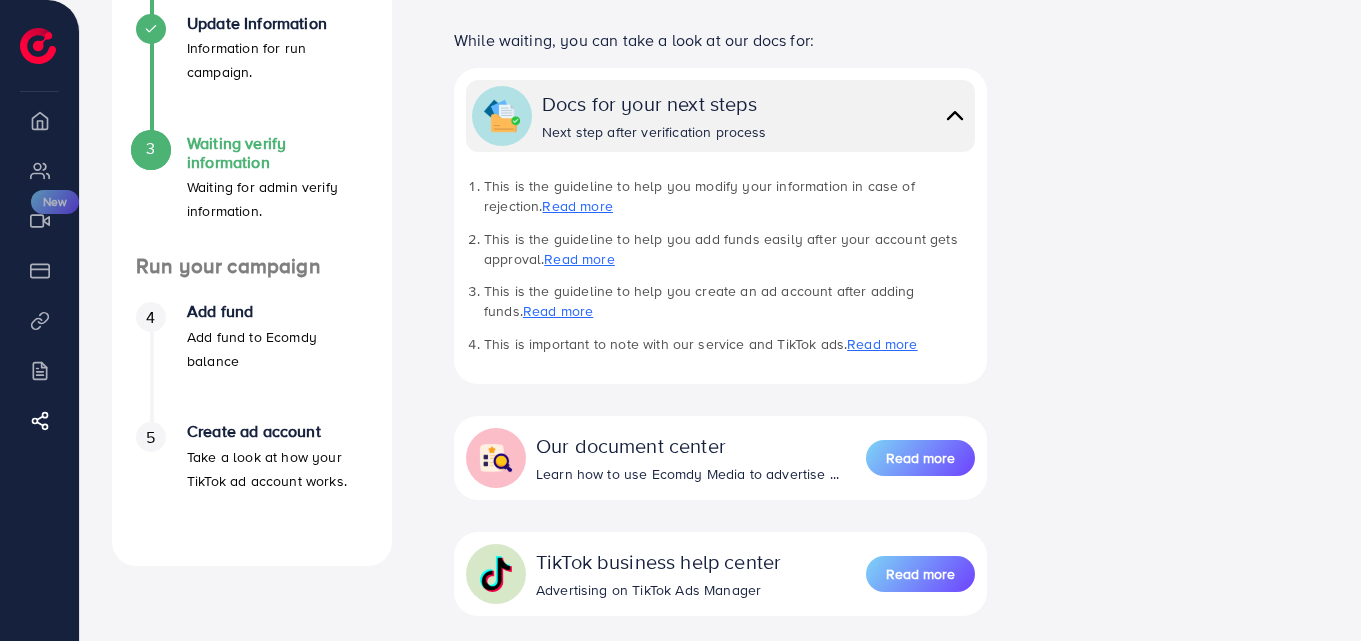 scroll, scrollTop: 563, scrollLeft: 0, axis: vertical 